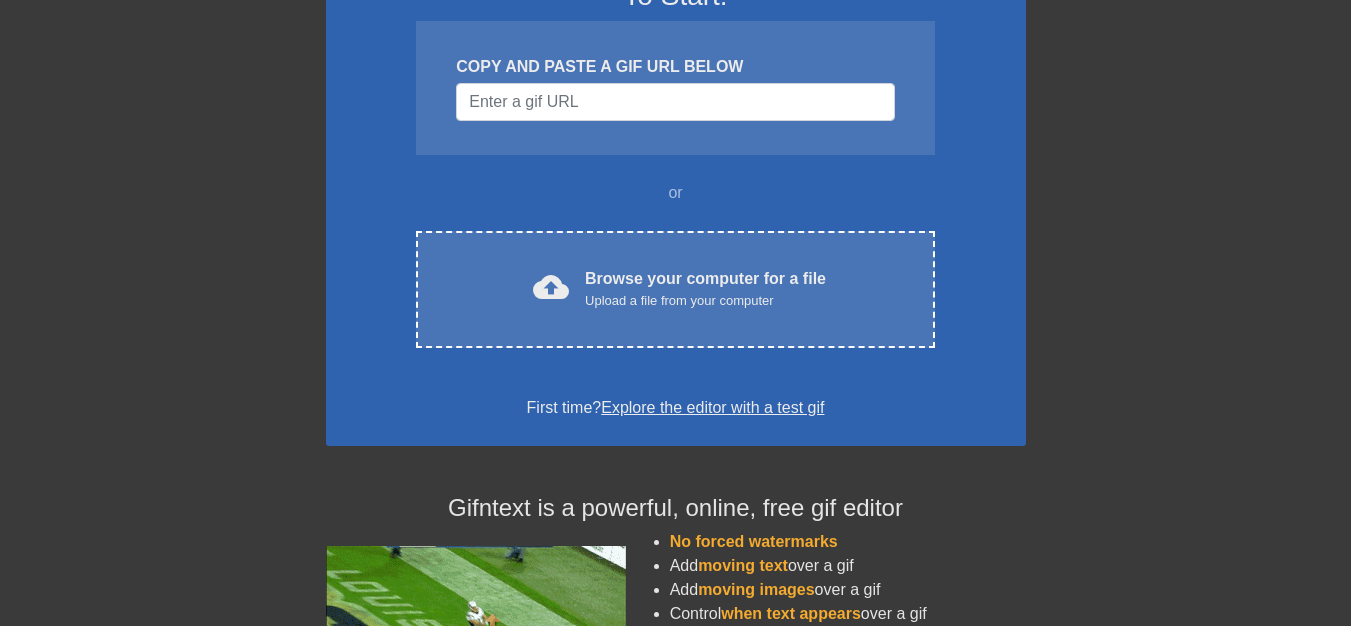 scroll, scrollTop: 100, scrollLeft: 0, axis: vertical 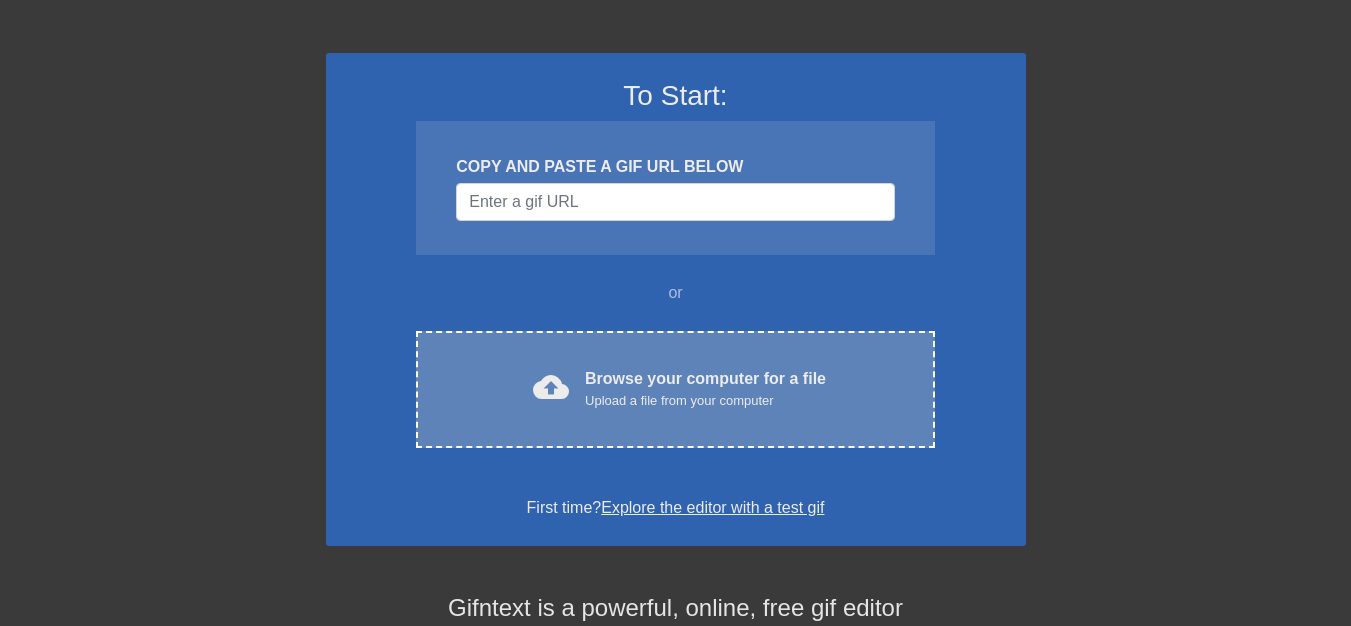 click on "Browse your computer for a file Upload a file from your computer" at bounding box center (705, 389) 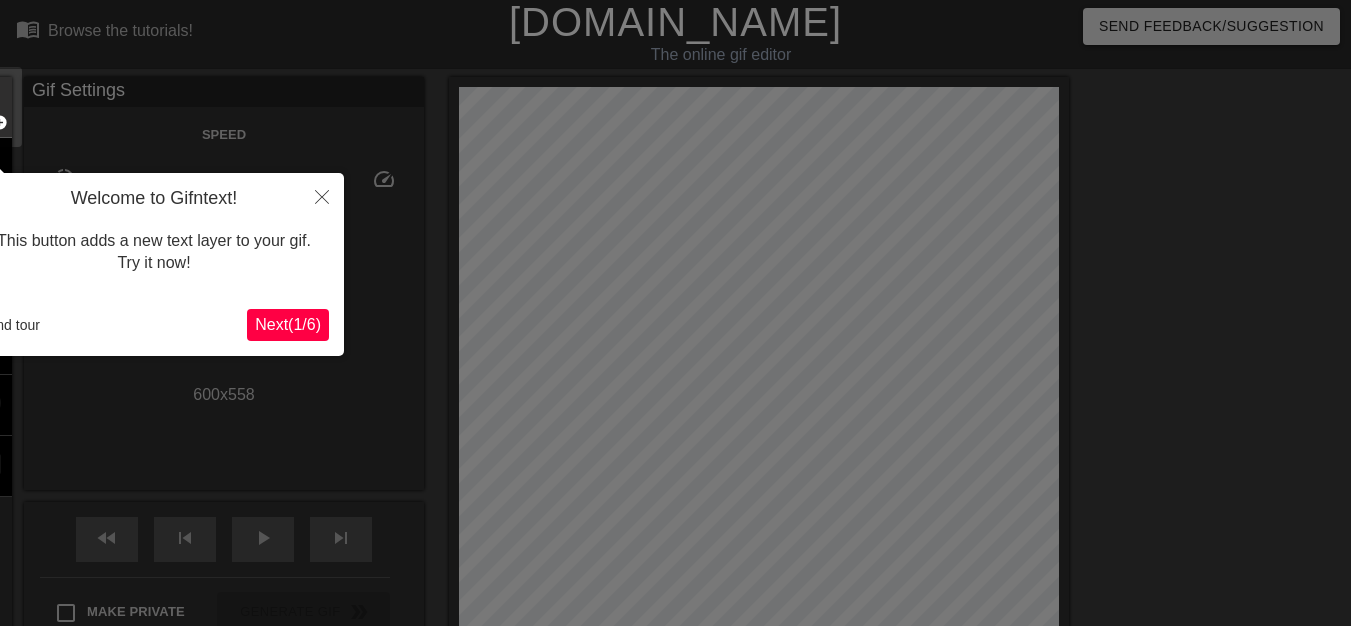 scroll, scrollTop: 49, scrollLeft: 0, axis: vertical 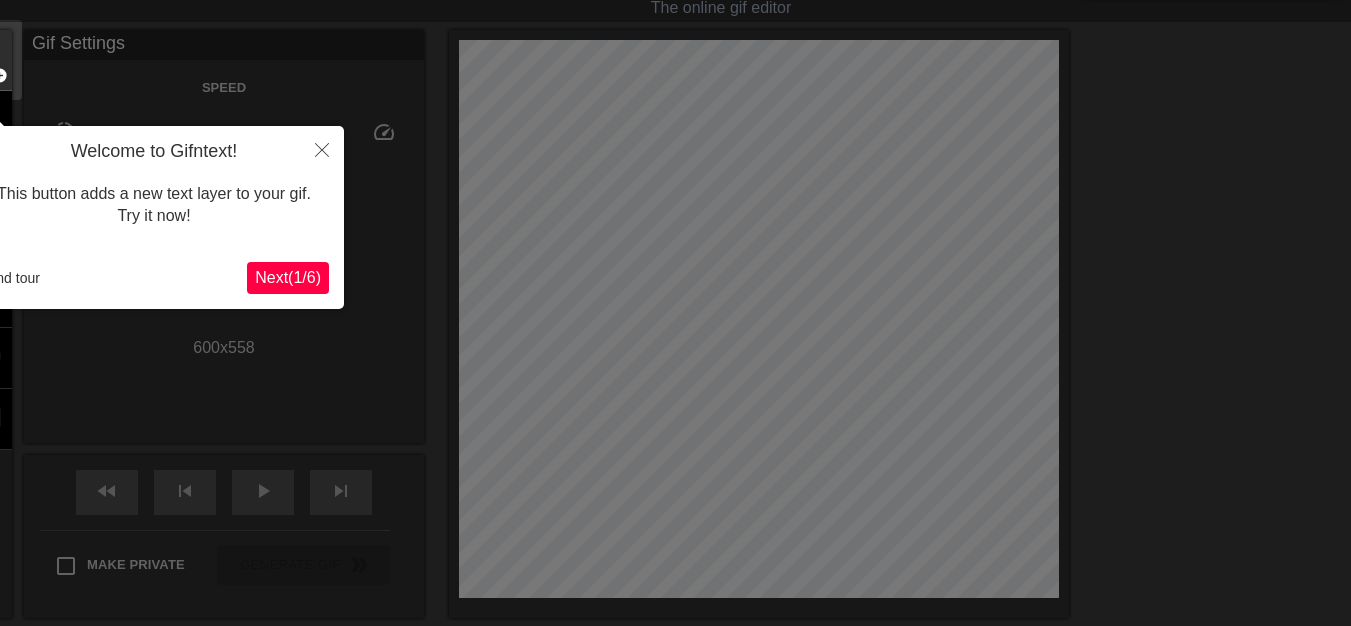 click on "Next  ( 1 / 6 )" at bounding box center [288, 277] 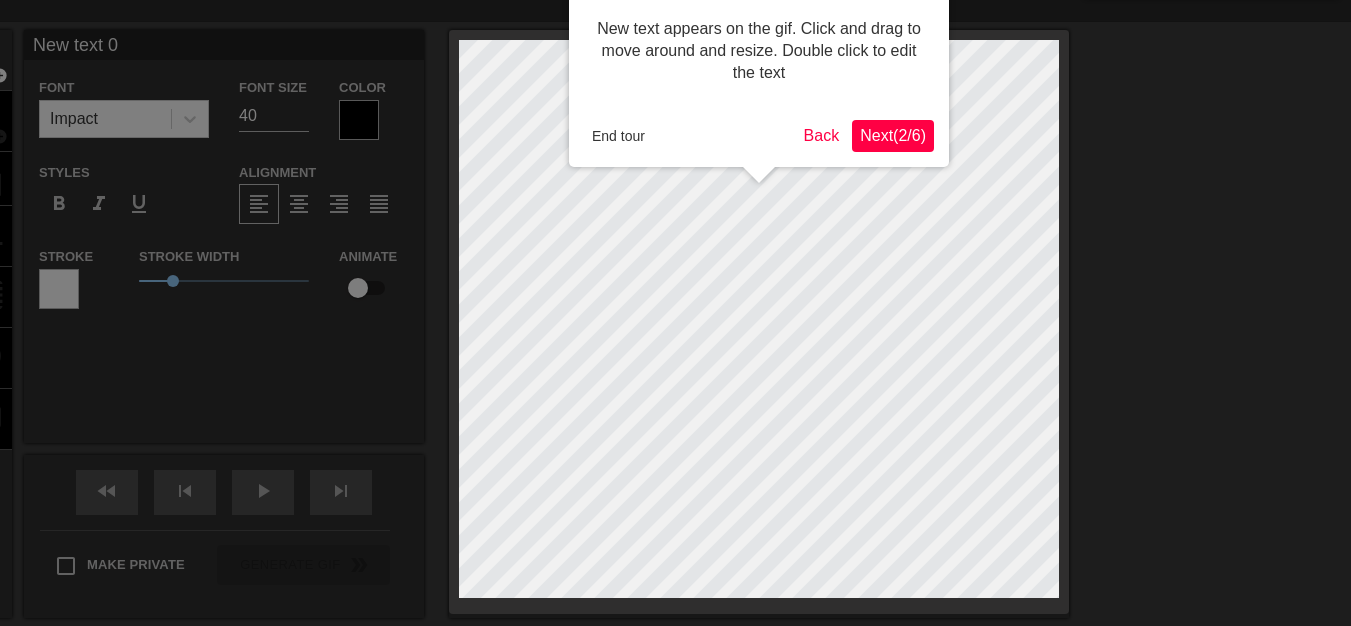 scroll, scrollTop: 0, scrollLeft: 0, axis: both 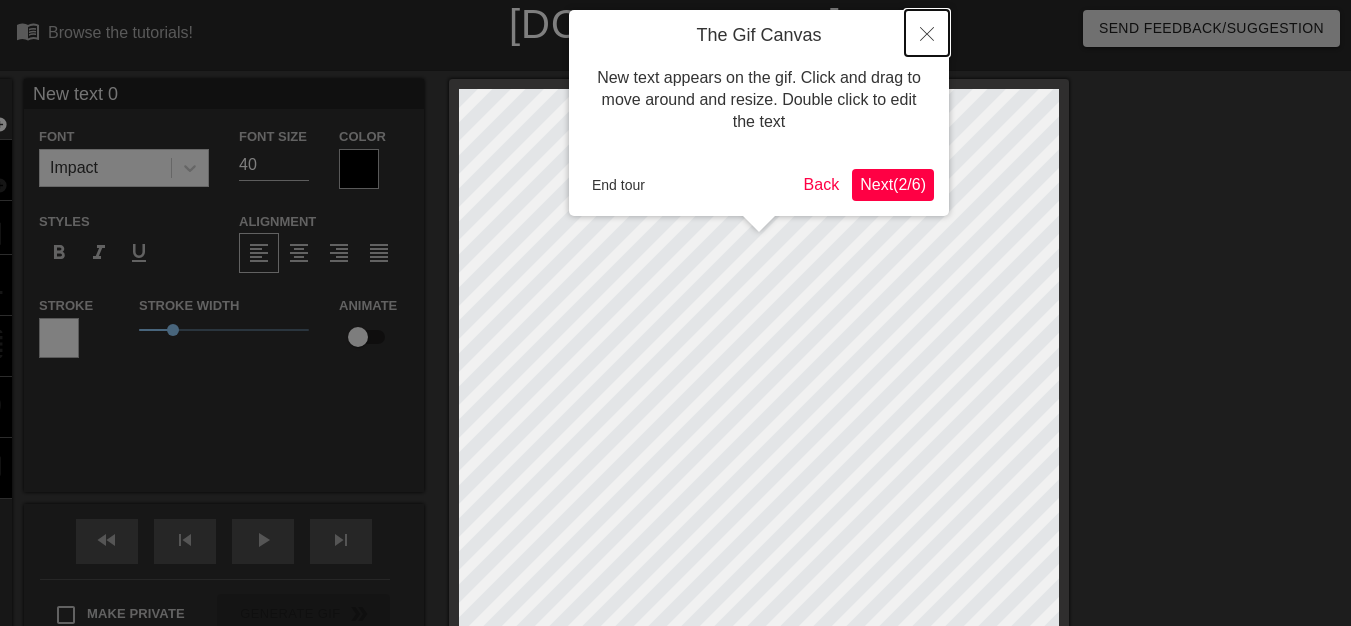 click at bounding box center (927, 33) 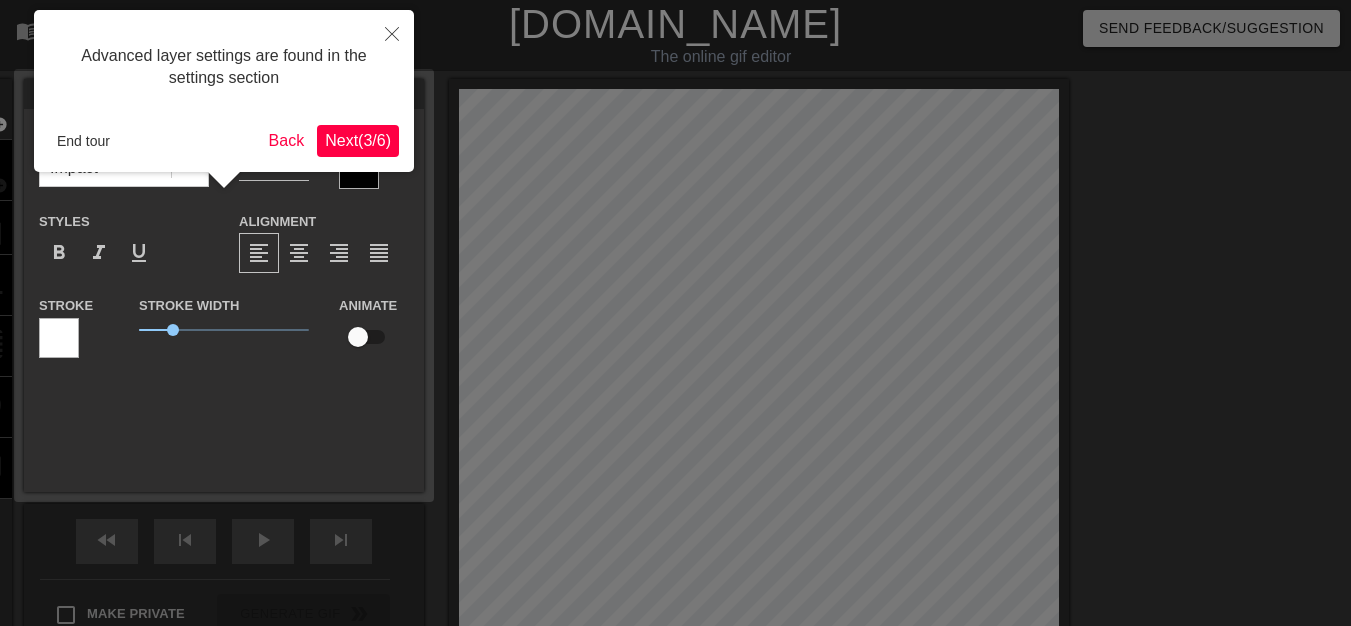 scroll, scrollTop: 49, scrollLeft: 0, axis: vertical 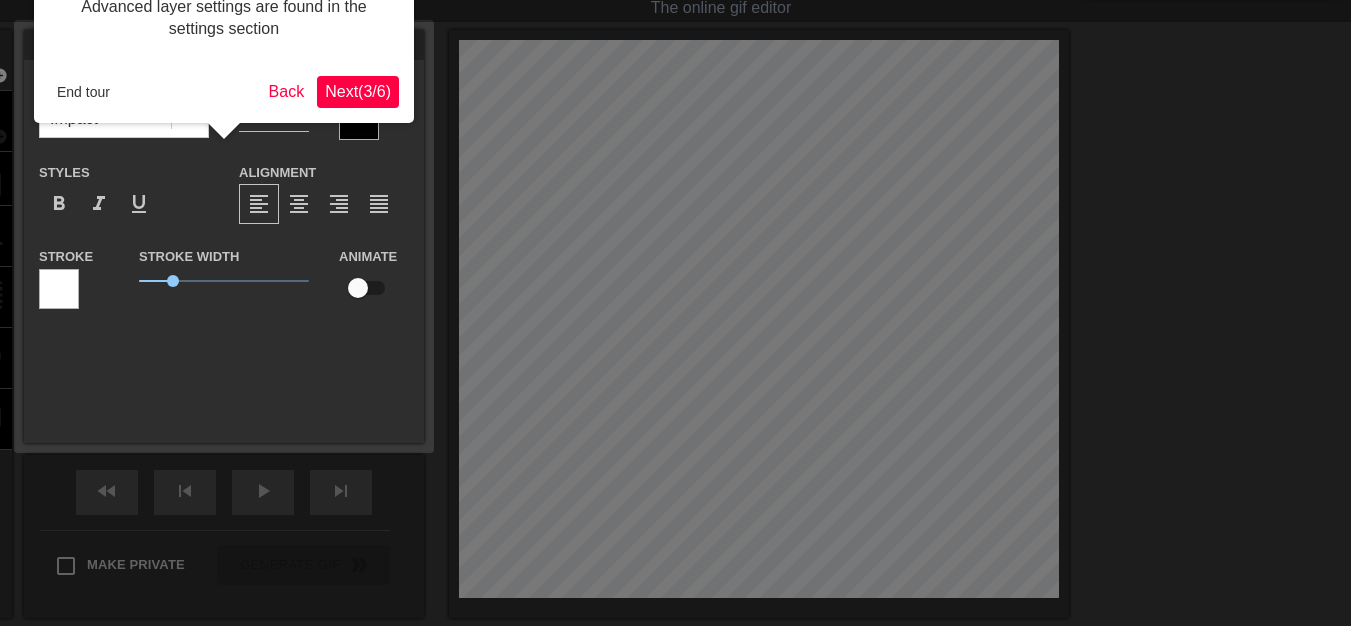 click on "Next  ( 3 / 6 )" at bounding box center [358, 91] 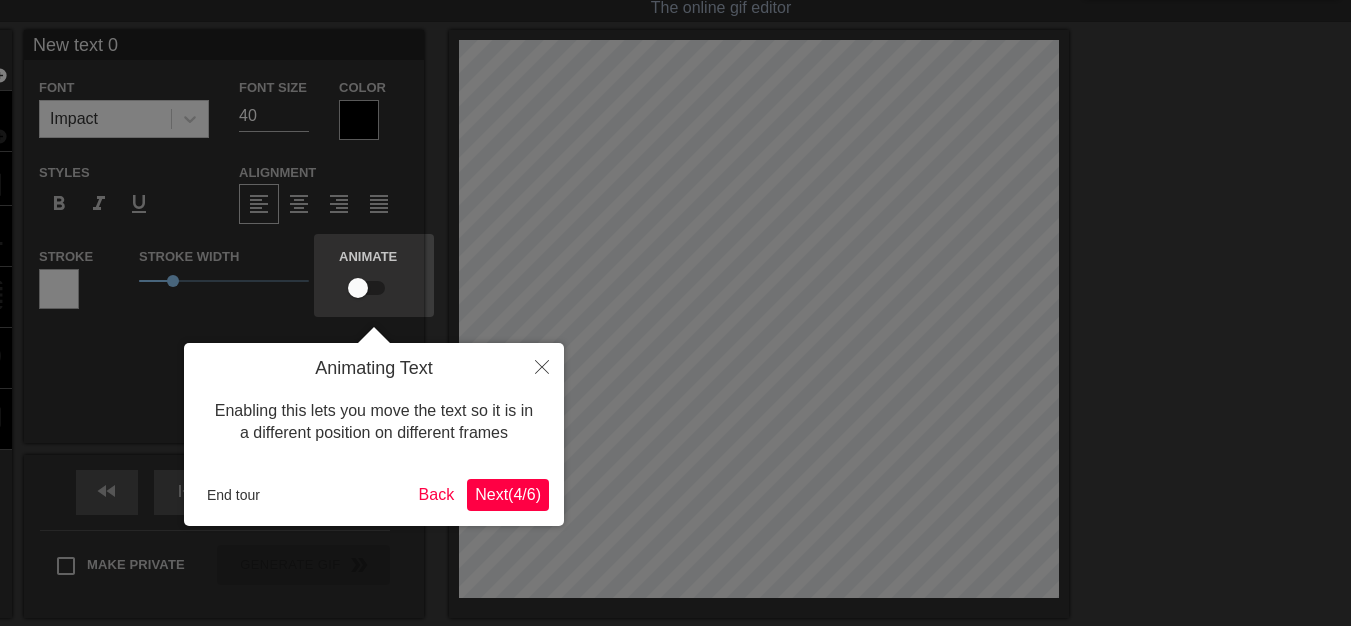 scroll, scrollTop: 0, scrollLeft: 0, axis: both 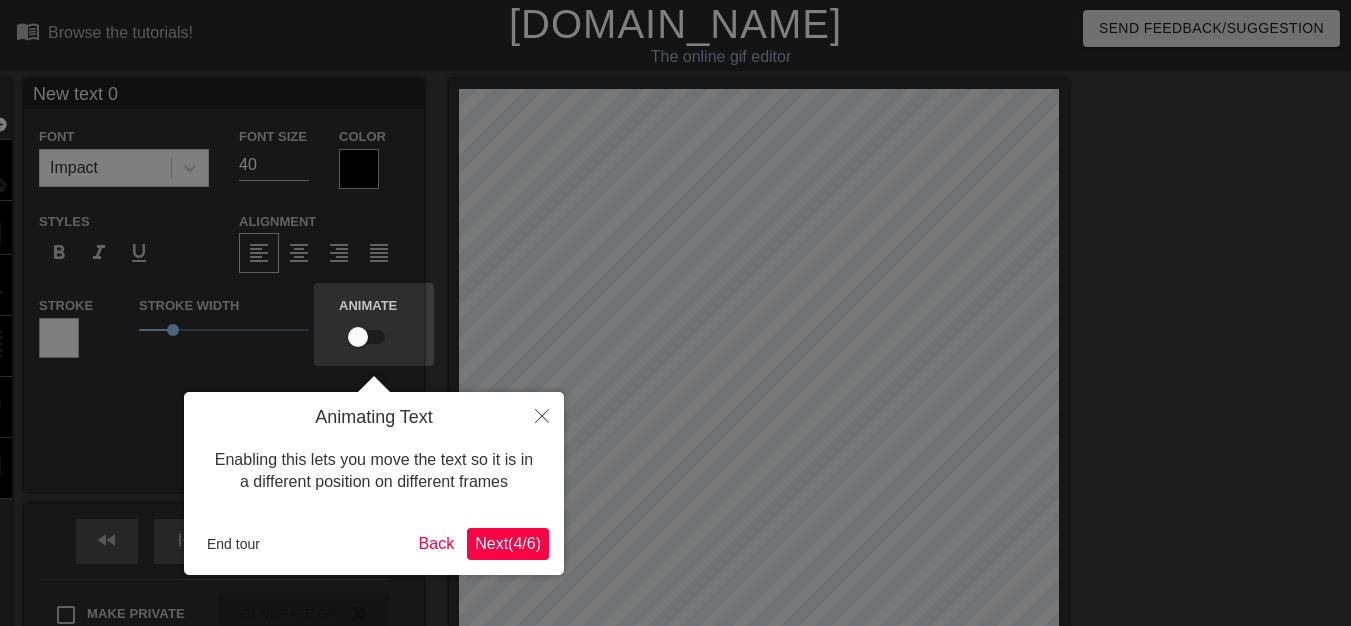 click on "Next  ( 4 / 6 )" at bounding box center (508, 543) 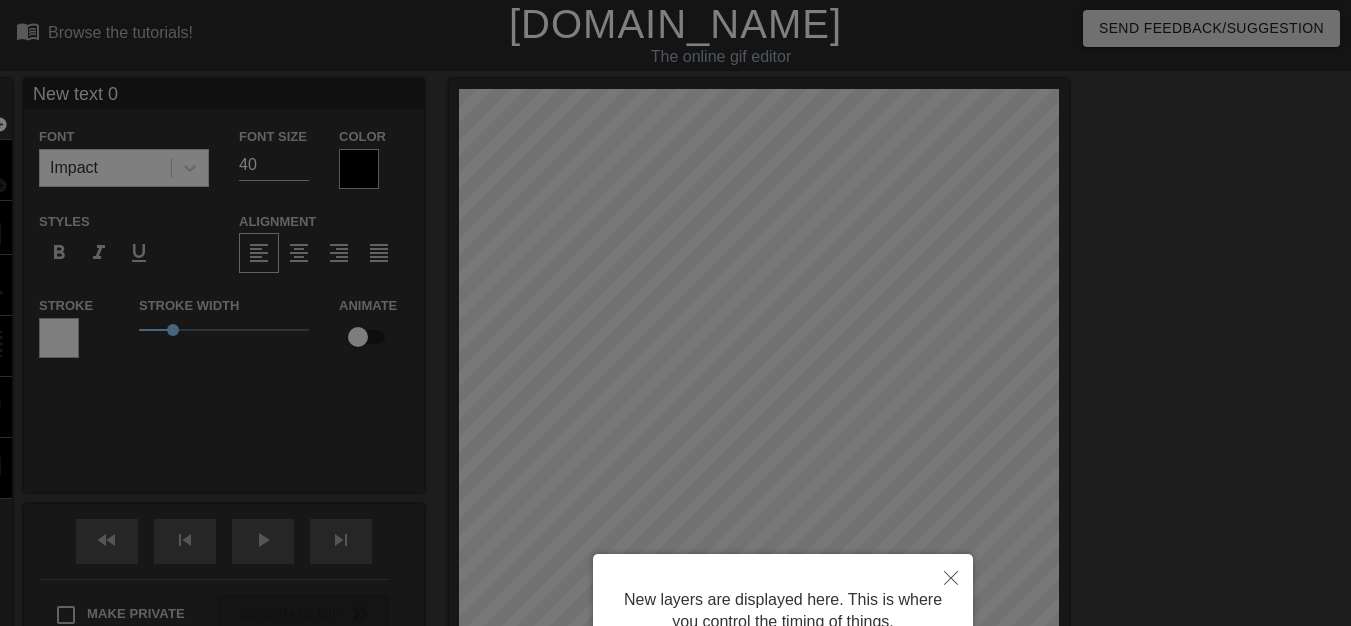scroll, scrollTop: 189, scrollLeft: 0, axis: vertical 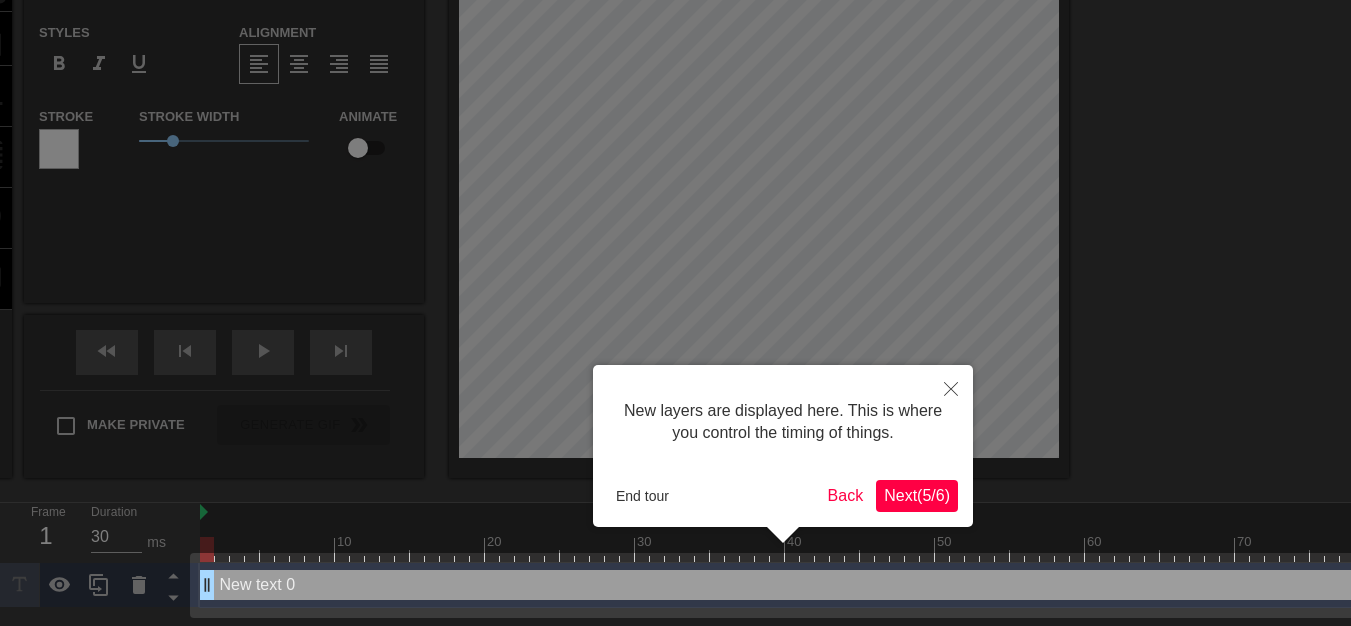 click on "Next  ( 5 / 6 )" at bounding box center (917, 495) 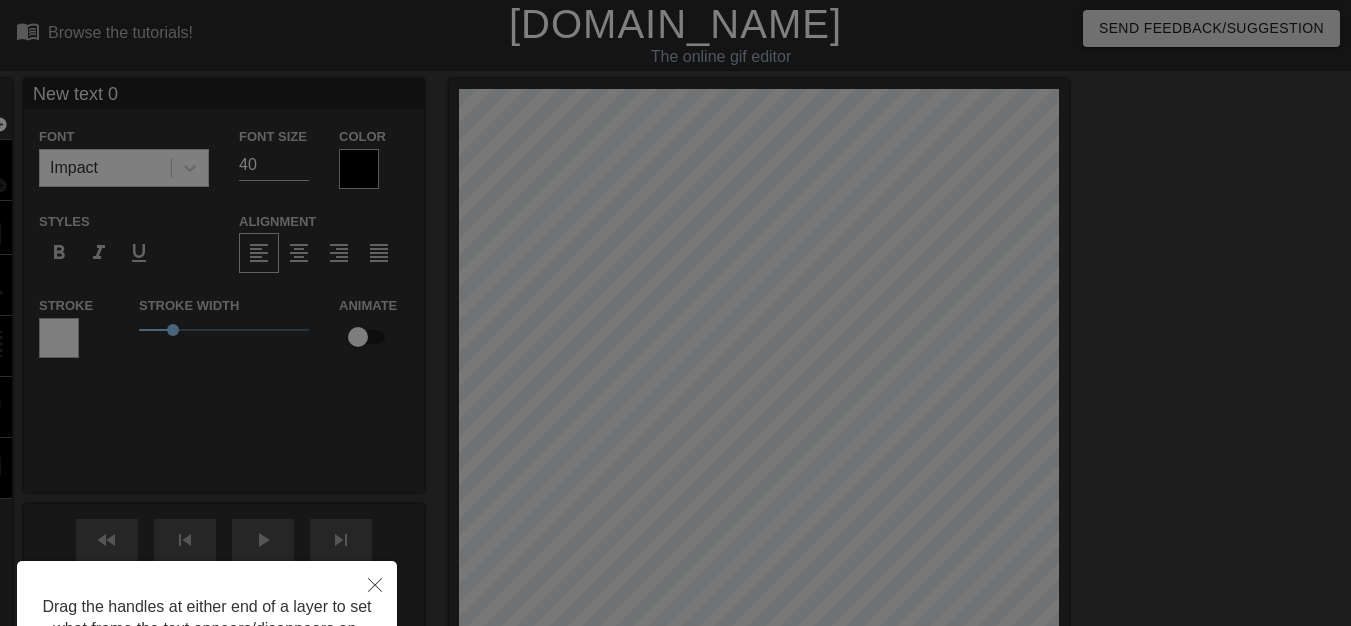 scroll, scrollTop: 100, scrollLeft: 0, axis: vertical 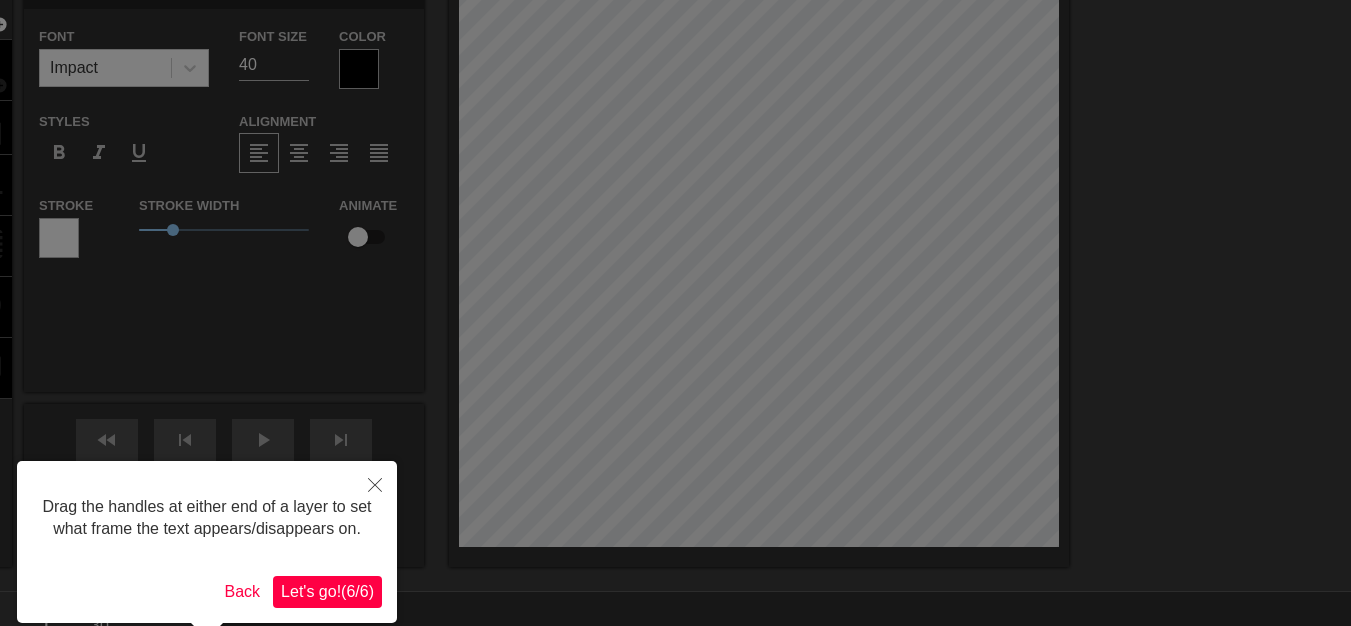 click on "Let's go!  ( 6 / 6 )" at bounding box center (327, 591) 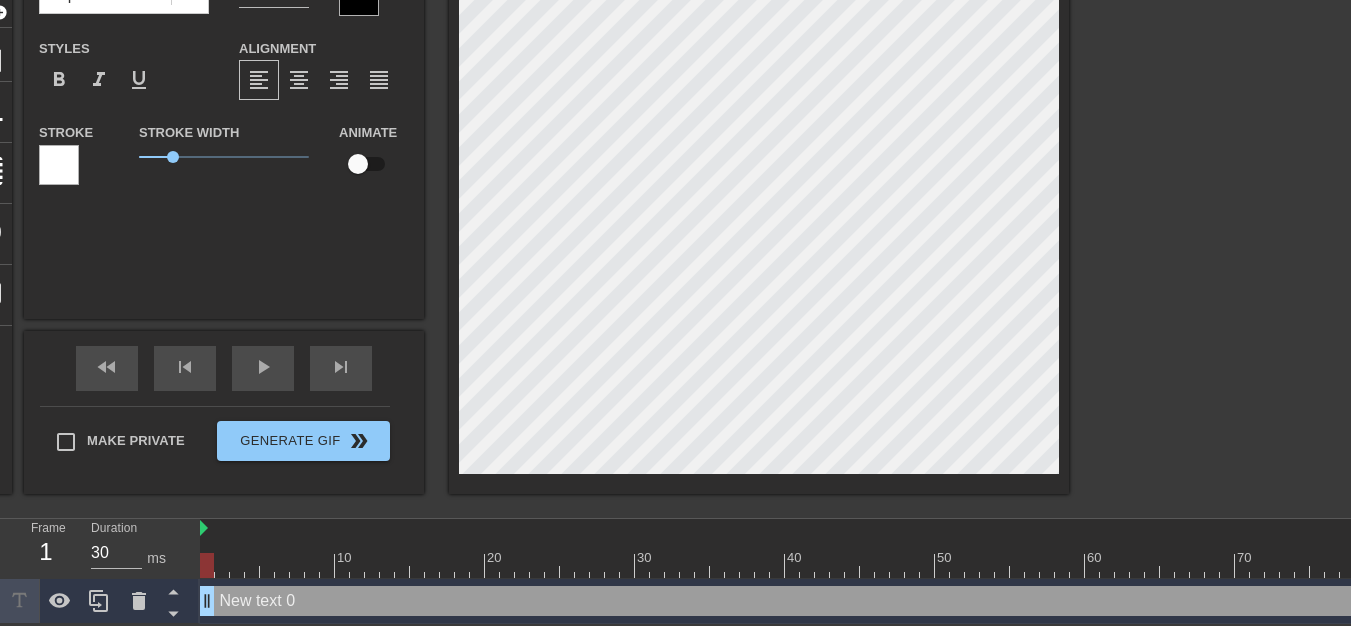 scroll, scrollTop: 175, scrollLeft: 0, axis: vertical 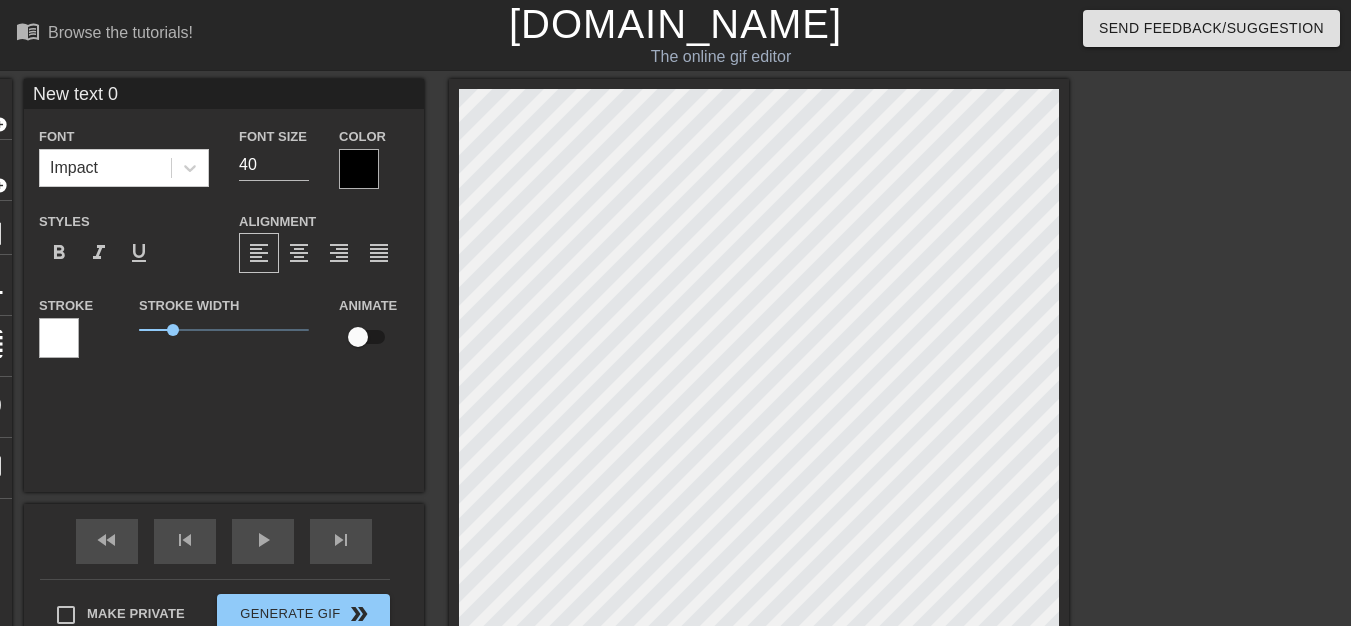 type on "New tex 0" 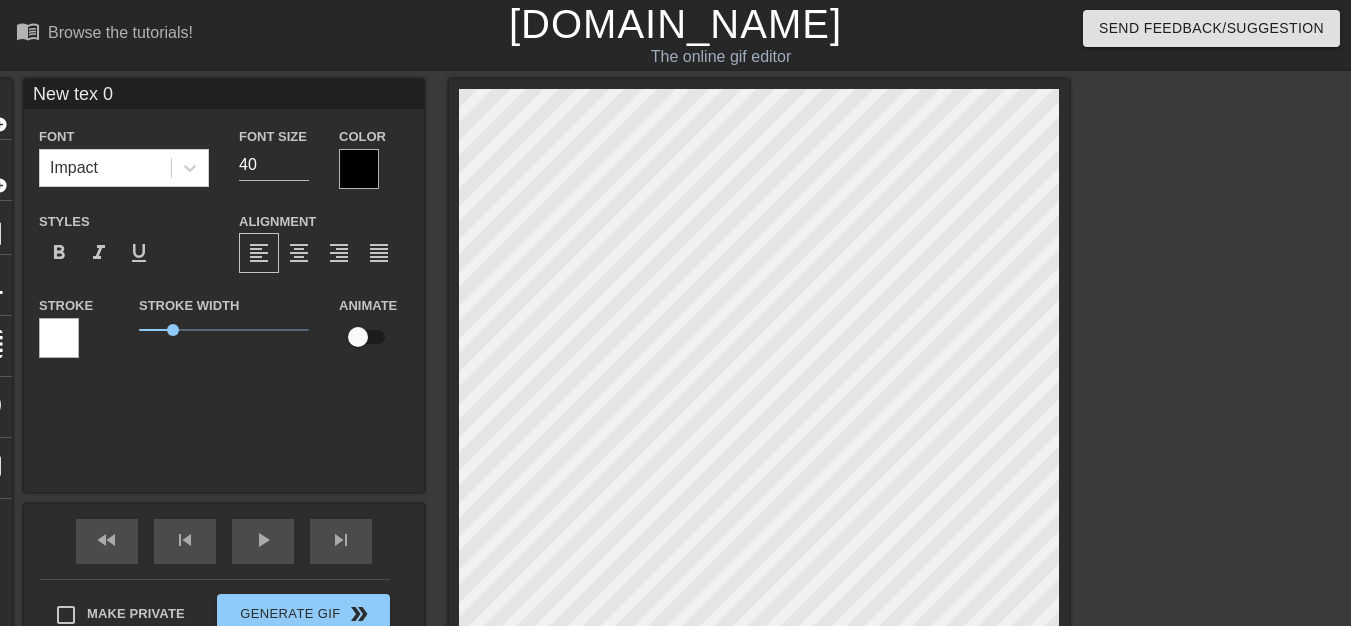 type on "New tex 0" 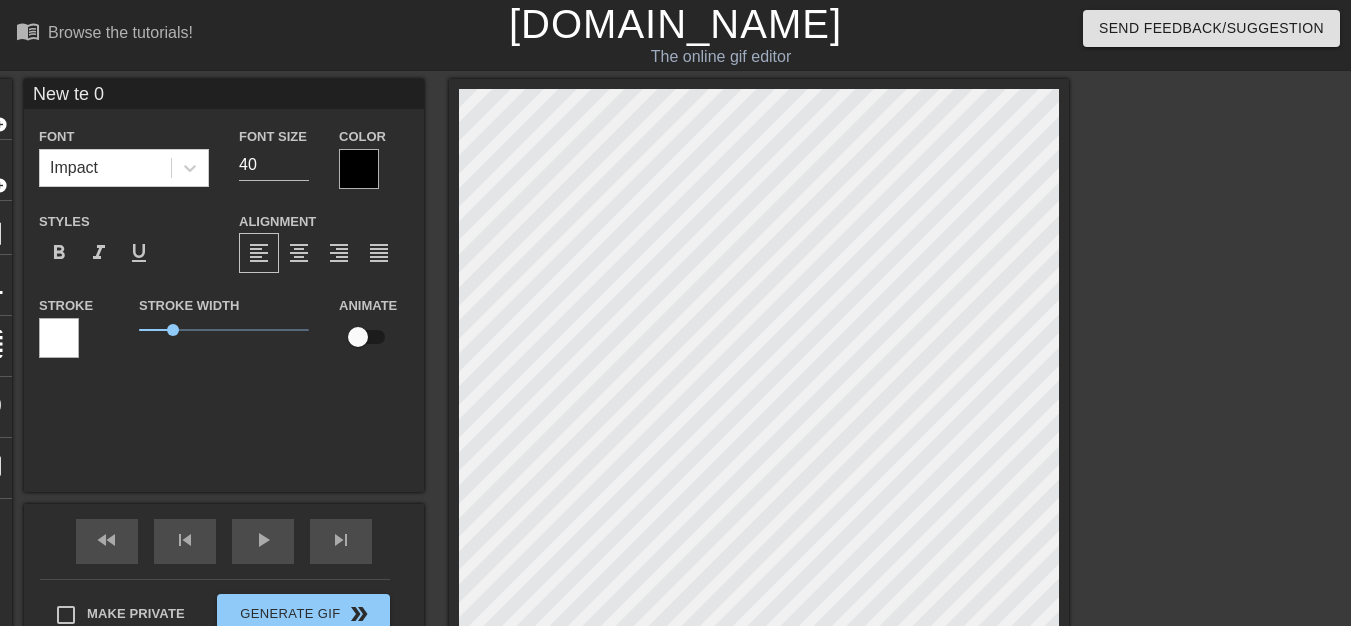 type on "New t 0" 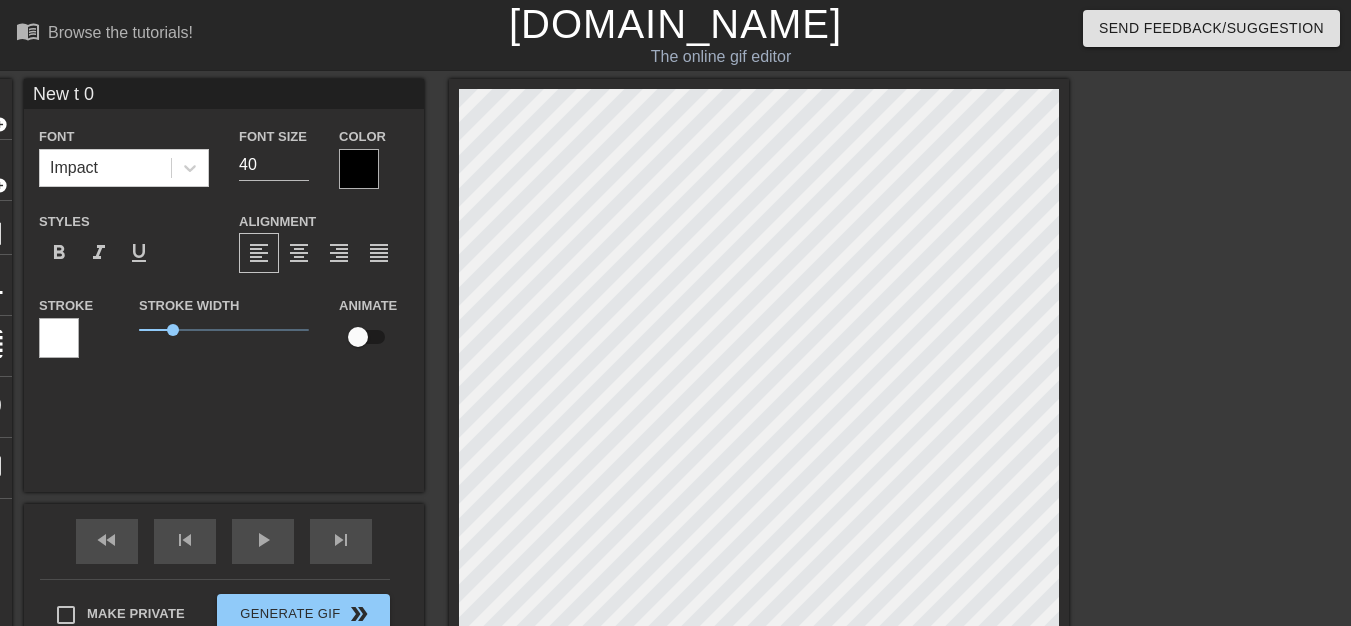 type on "New  0" 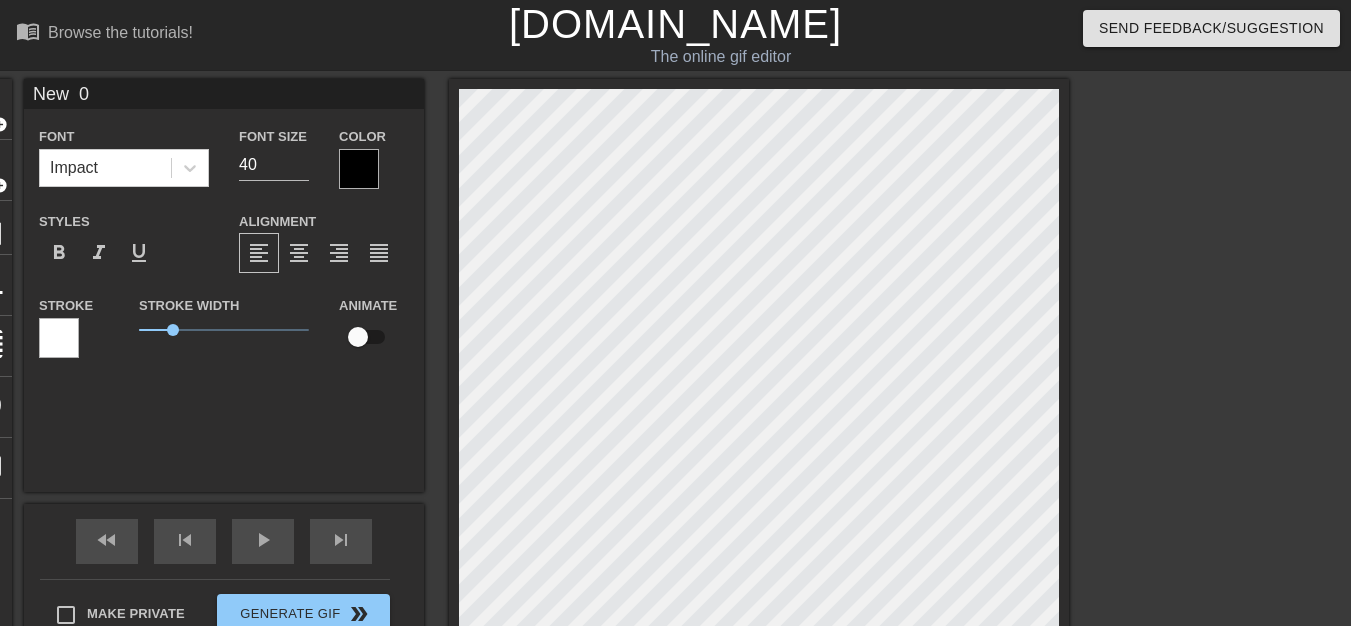 type on "New 0" 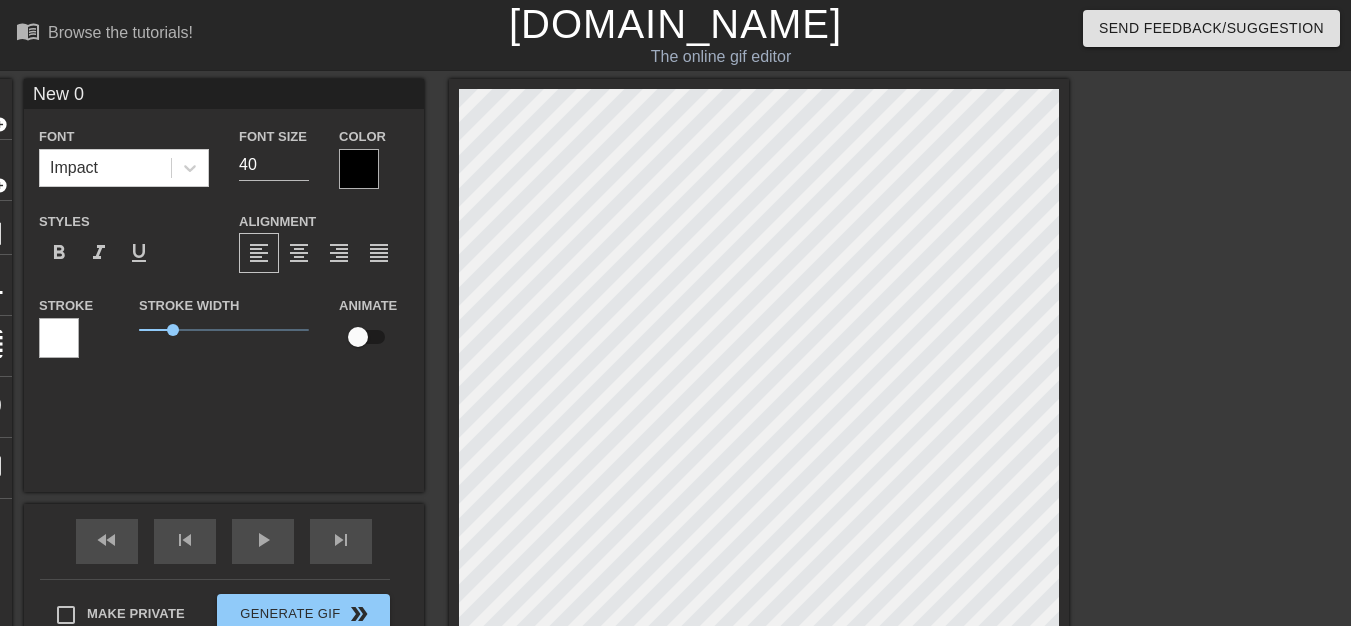 type on "Ne 0" 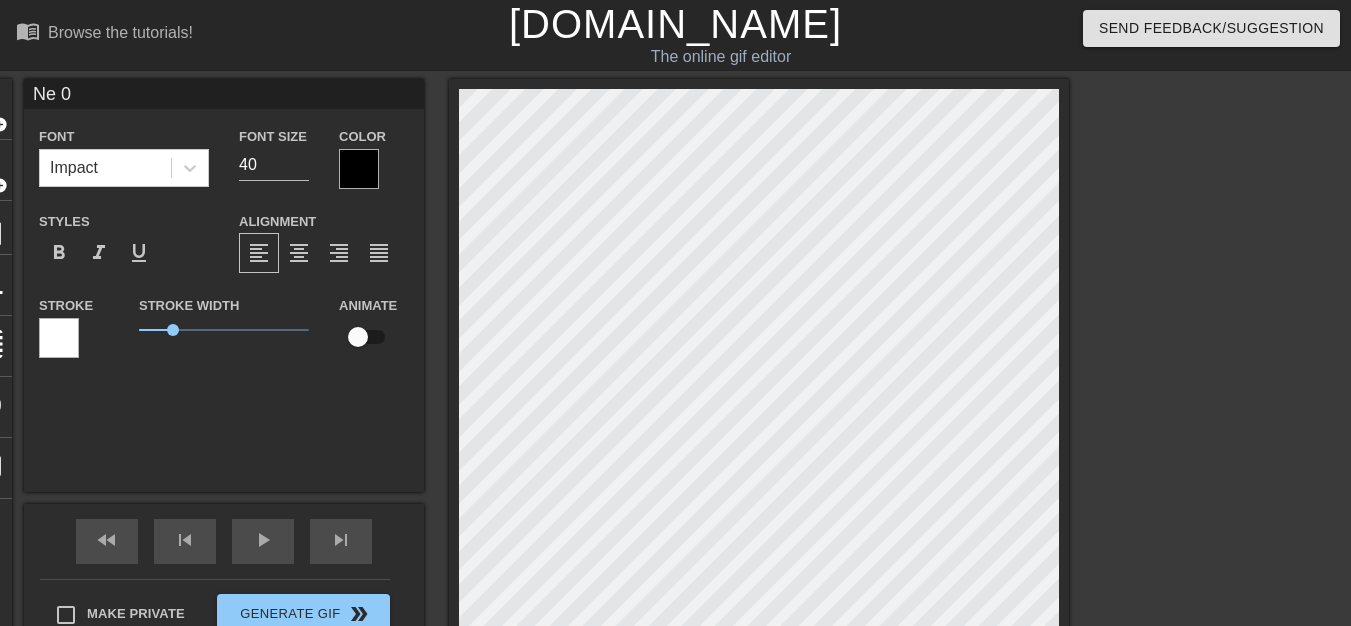 type on "Ne 0" 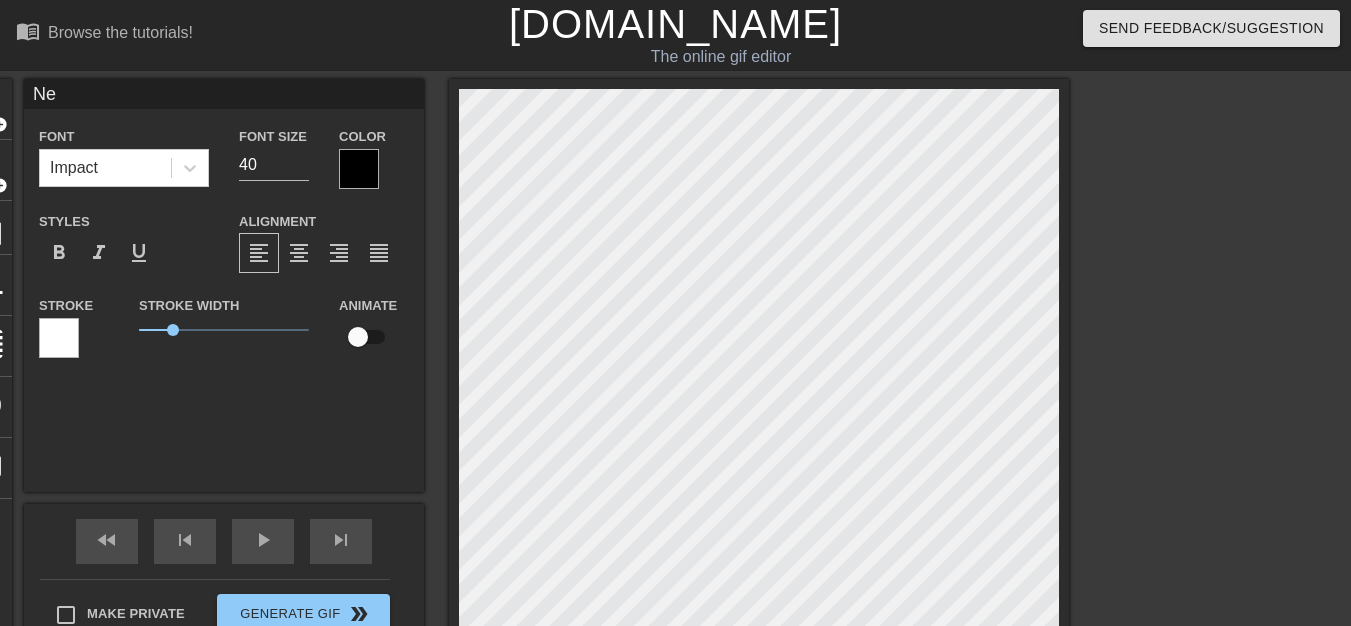 type on "Ne" 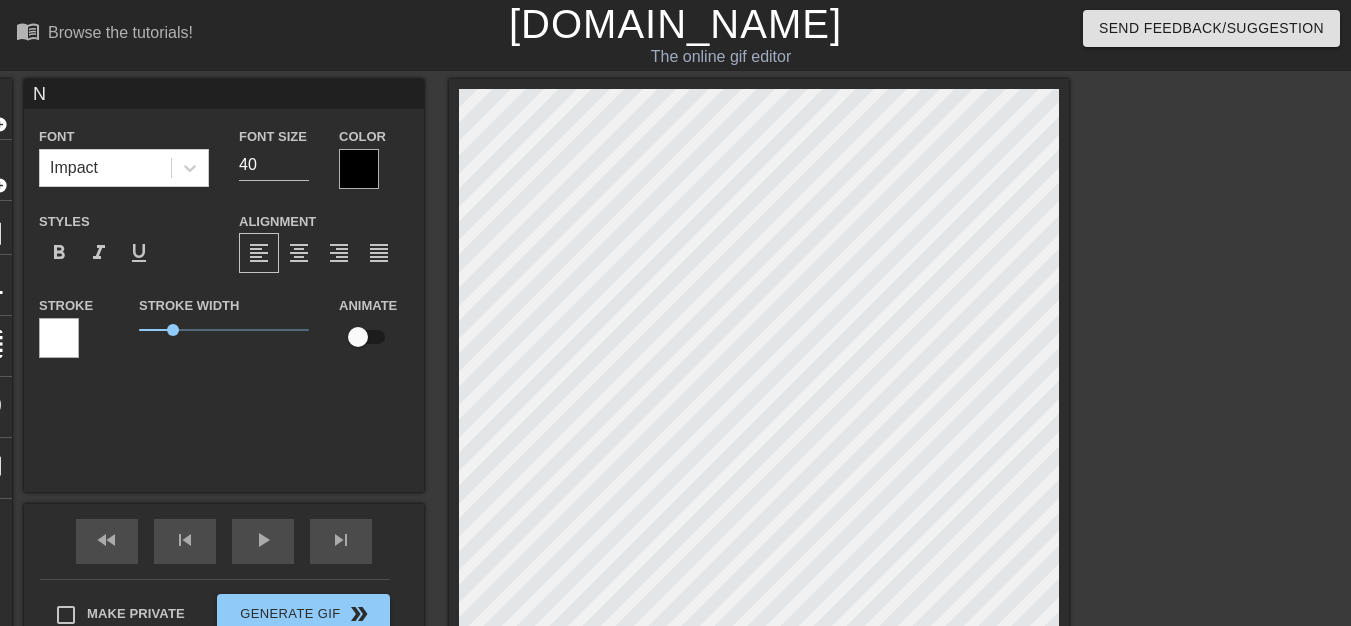 type on "N" 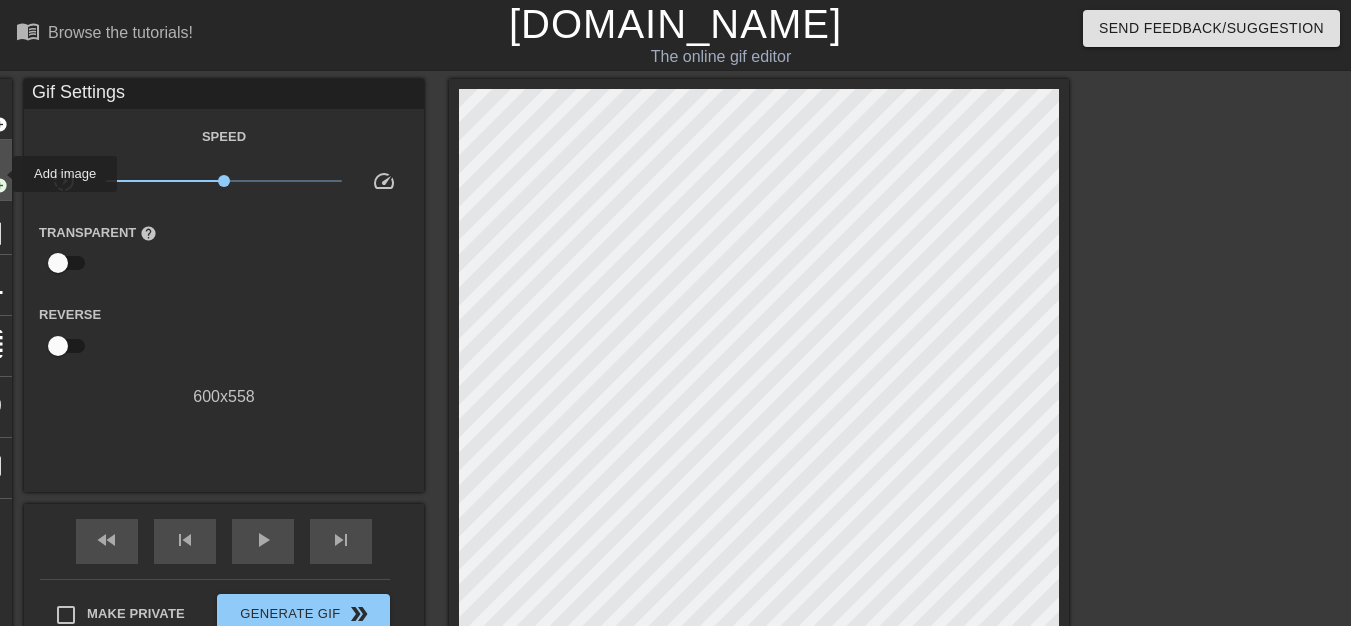 click on "image" at bounding box center [-15, 168] 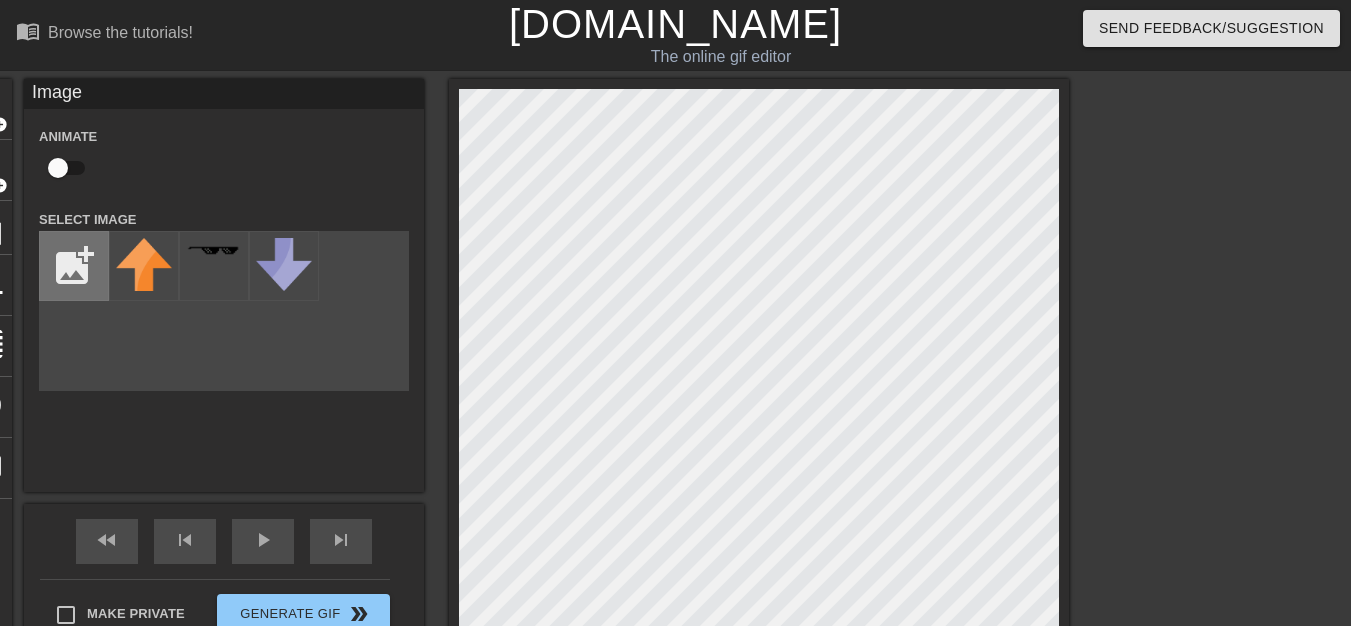 click at bounding box center [74, 266] 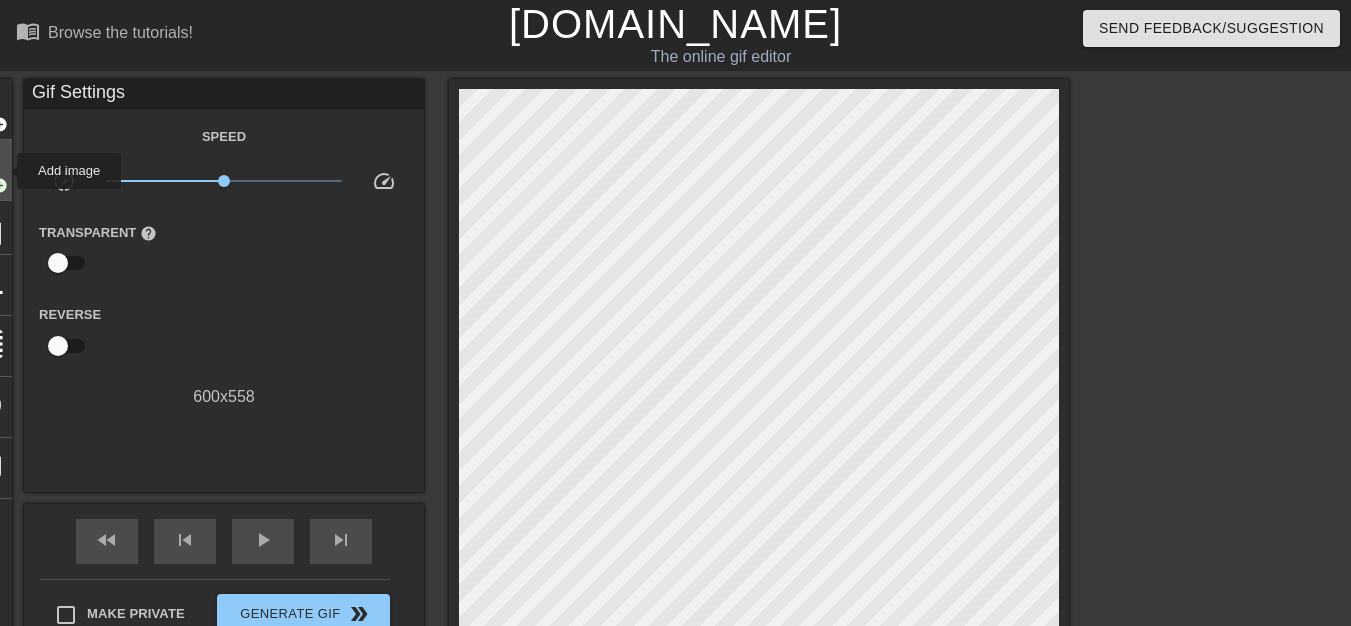 click on "image add_circle" at bounding box center [-15, 170] 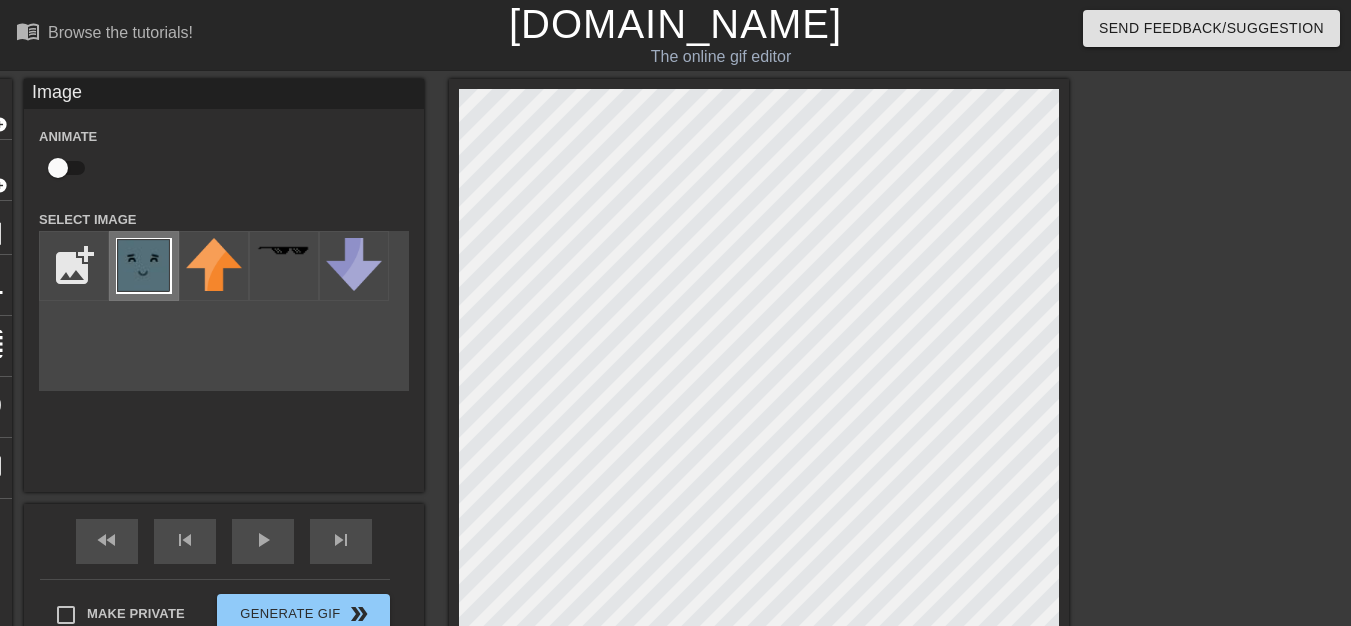click at bounding box center (144, 266) 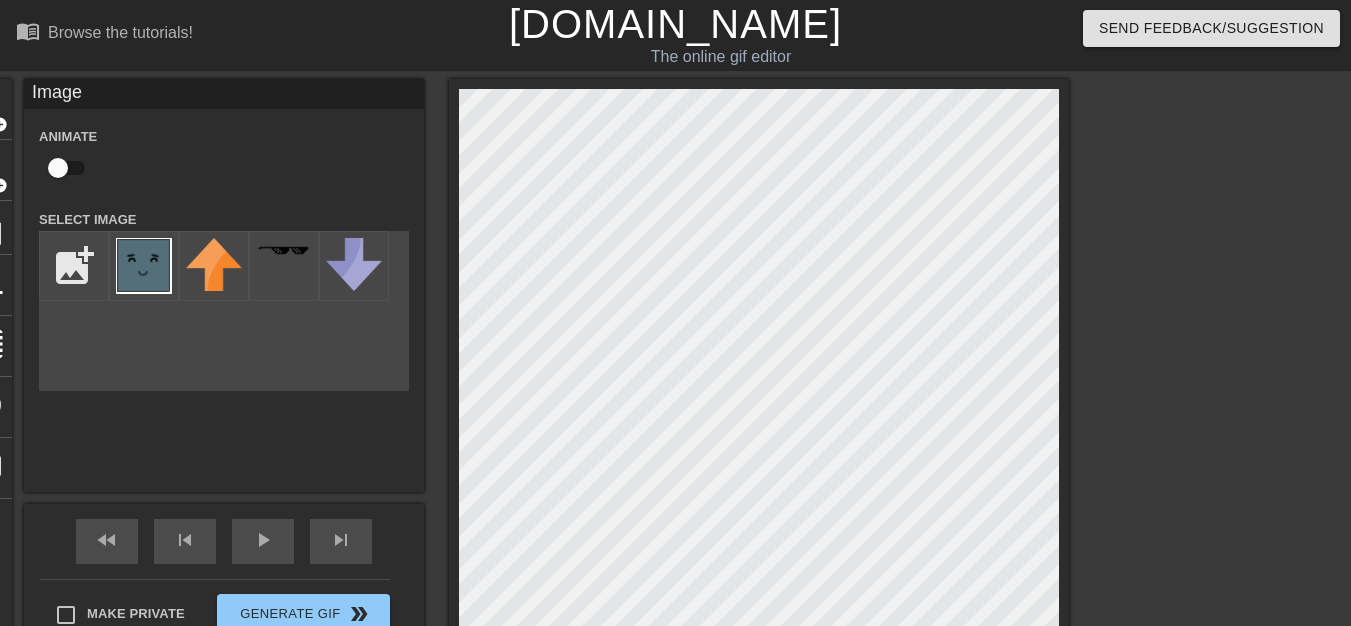 click on "menu_book Browse the tutorials! [DOMAIN_NAME] The online gif editor Send Feedback/Suggestion title add_circle image add_circle crop photo_size_select_large help keyboard Image Animate Select Image add_photo_alternate fast_rewind skip_previous play_arrow skip_next Make Private Generate Gif double_arrow     Frame 1 Duration 30 ms                                       10                                         20                                         30                                         40                                         50                                         60                                         70                                         80                                         90                                         100" at bounding box center (675, 421) 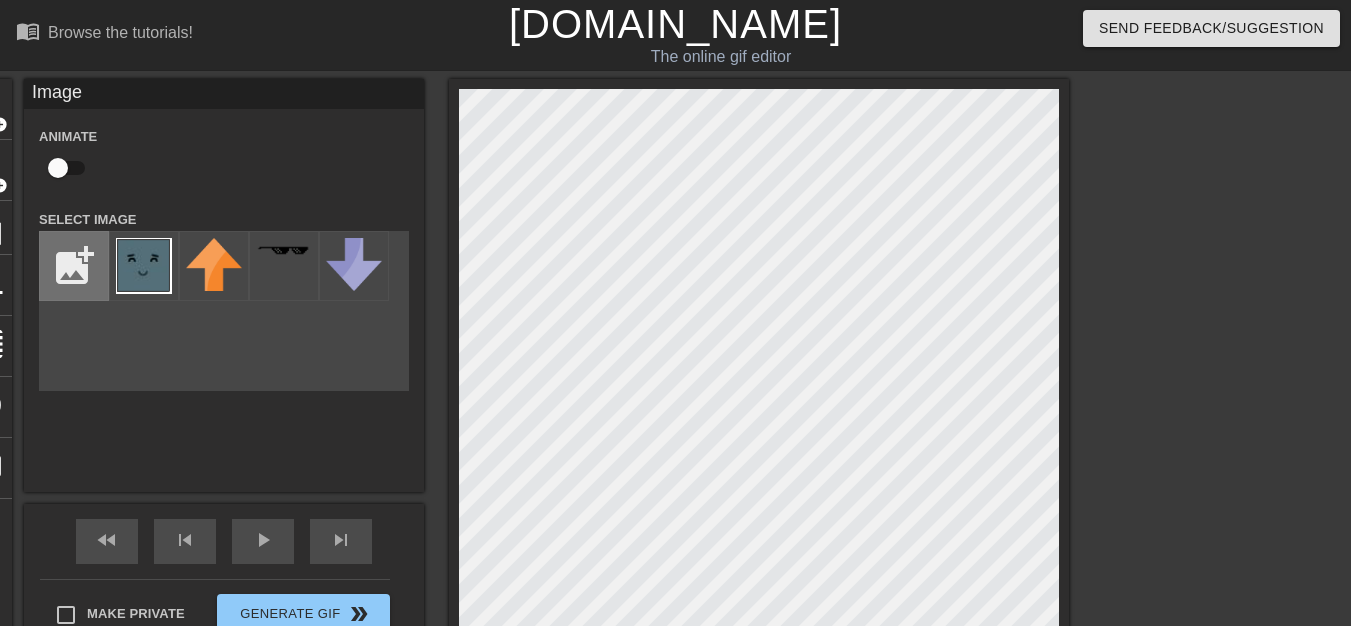 click at bounding box center (74, 266) 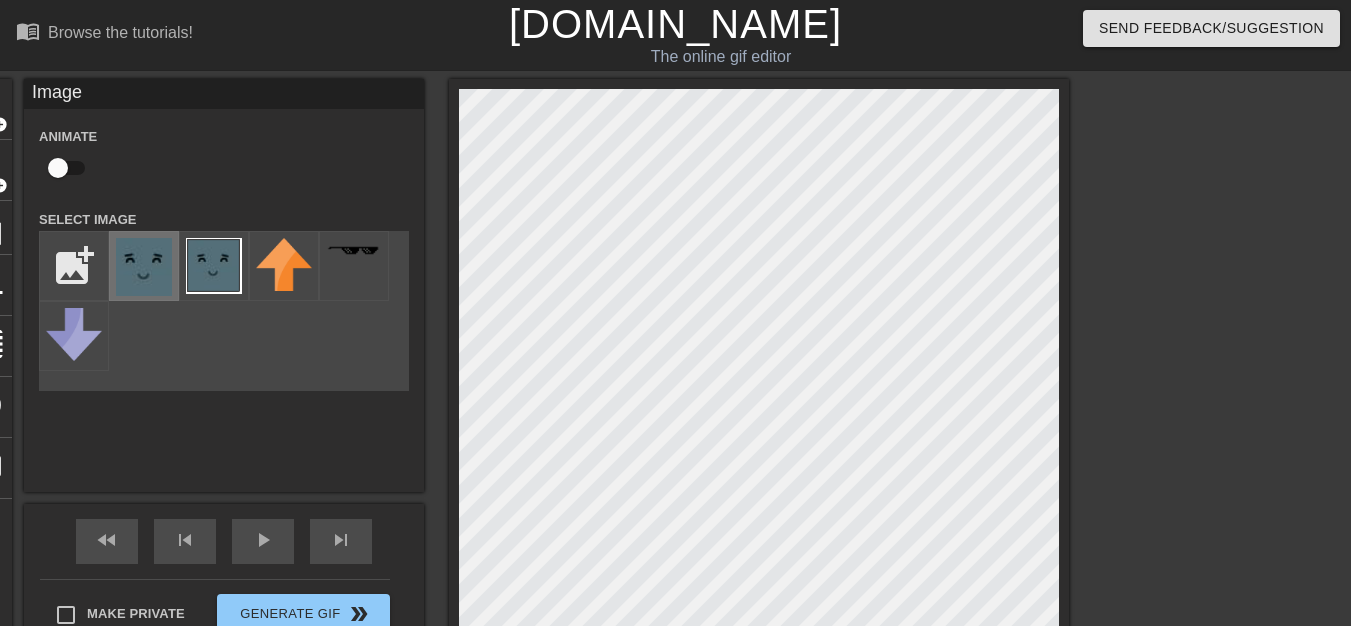click at bounding box center (144, 267) 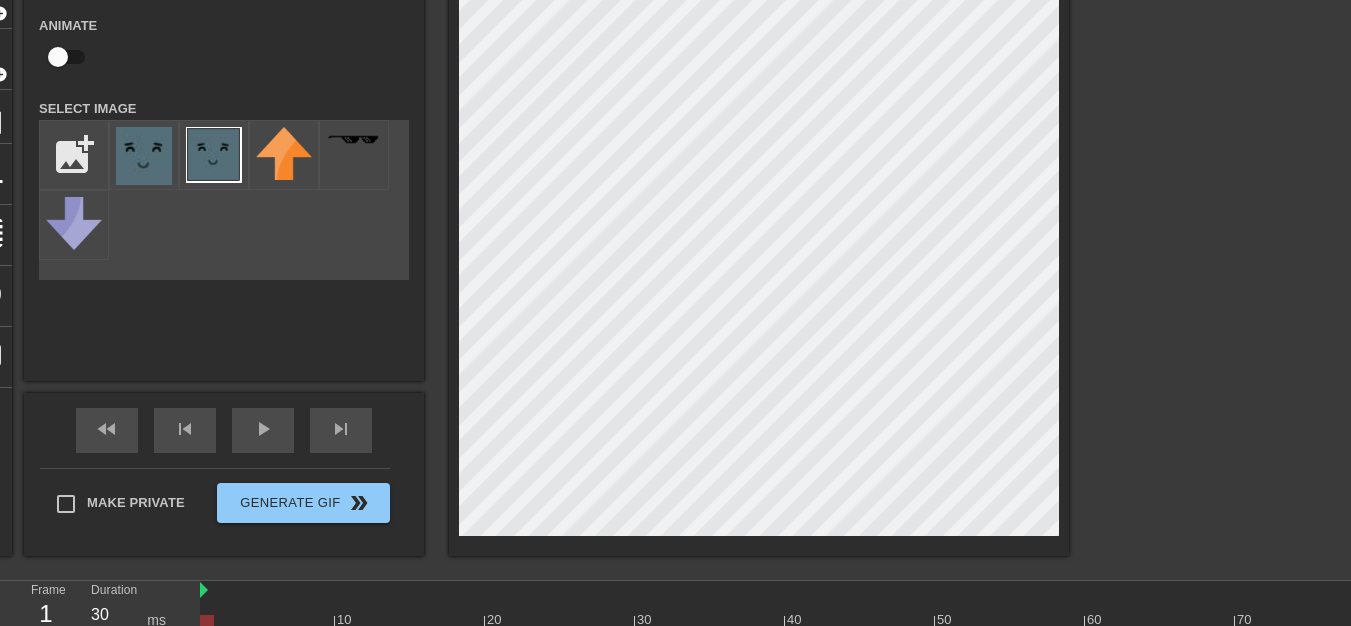 scroll, scrollTop: 220, scrollLeft: 0, axis: vertical 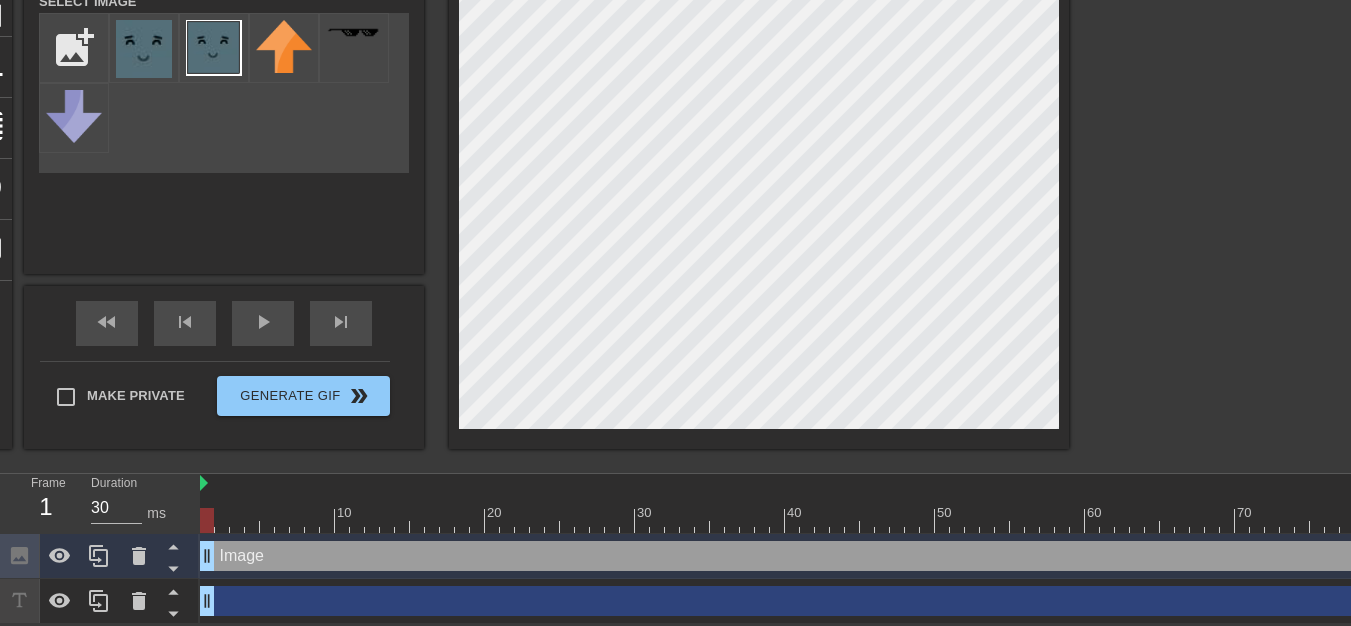 click on "Image drag_handle drag_handle" at bounding box center (2637, 556) 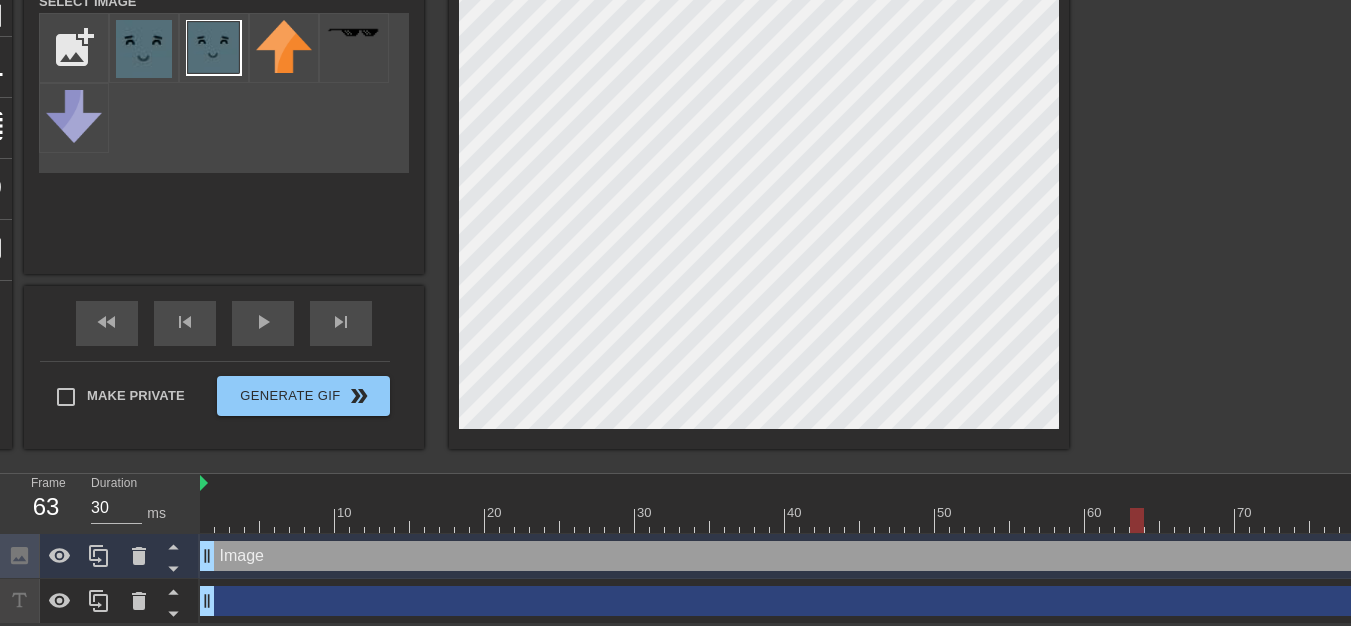 click at bounding box center [2637, 520] 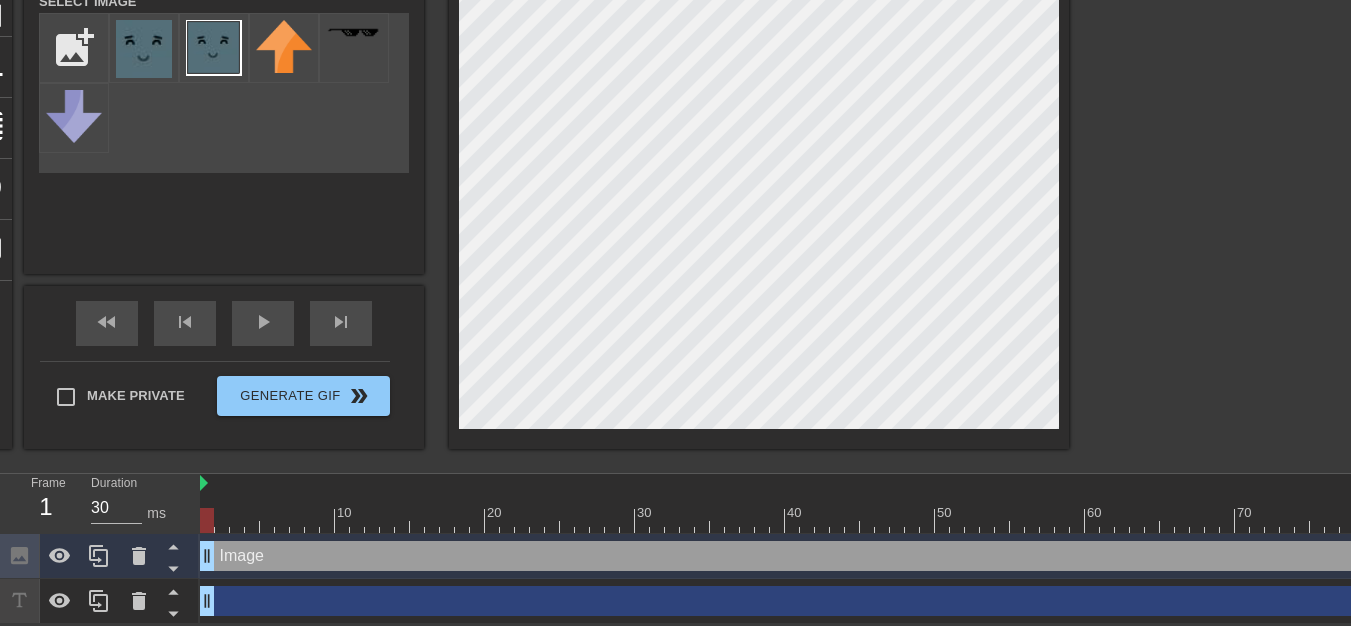 click at bounding box center [2637, 520] 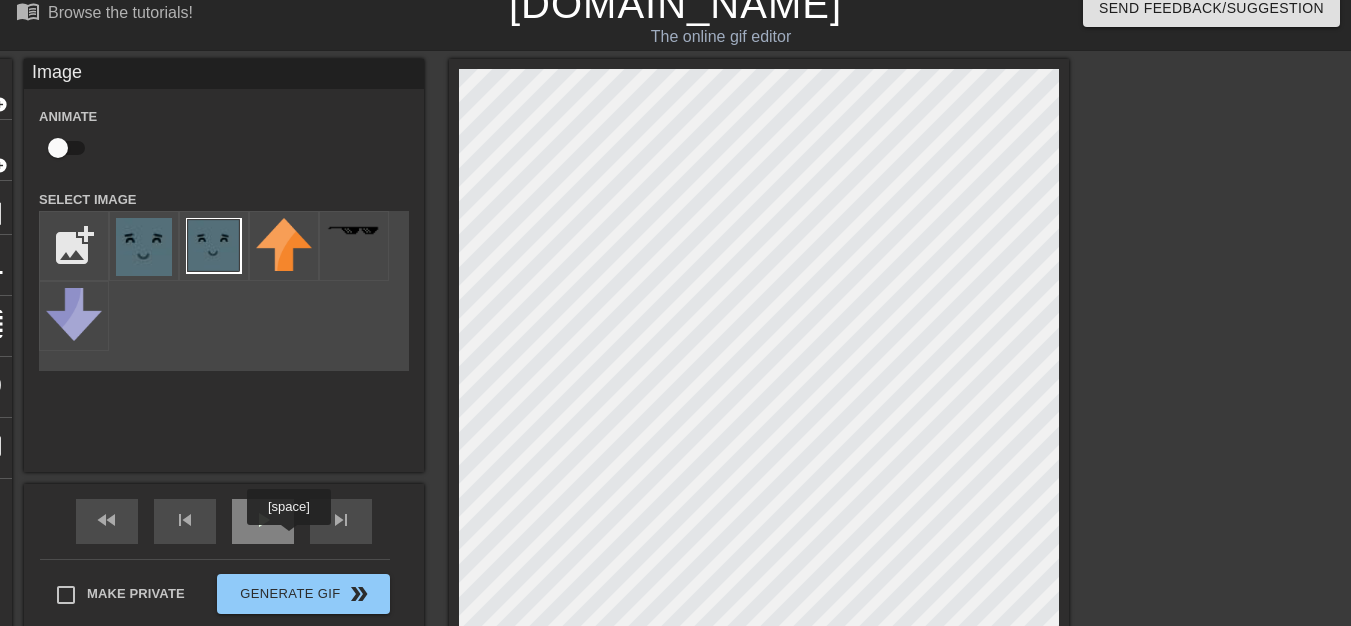 click on "play_arrow" at bounding box center (263, 521) 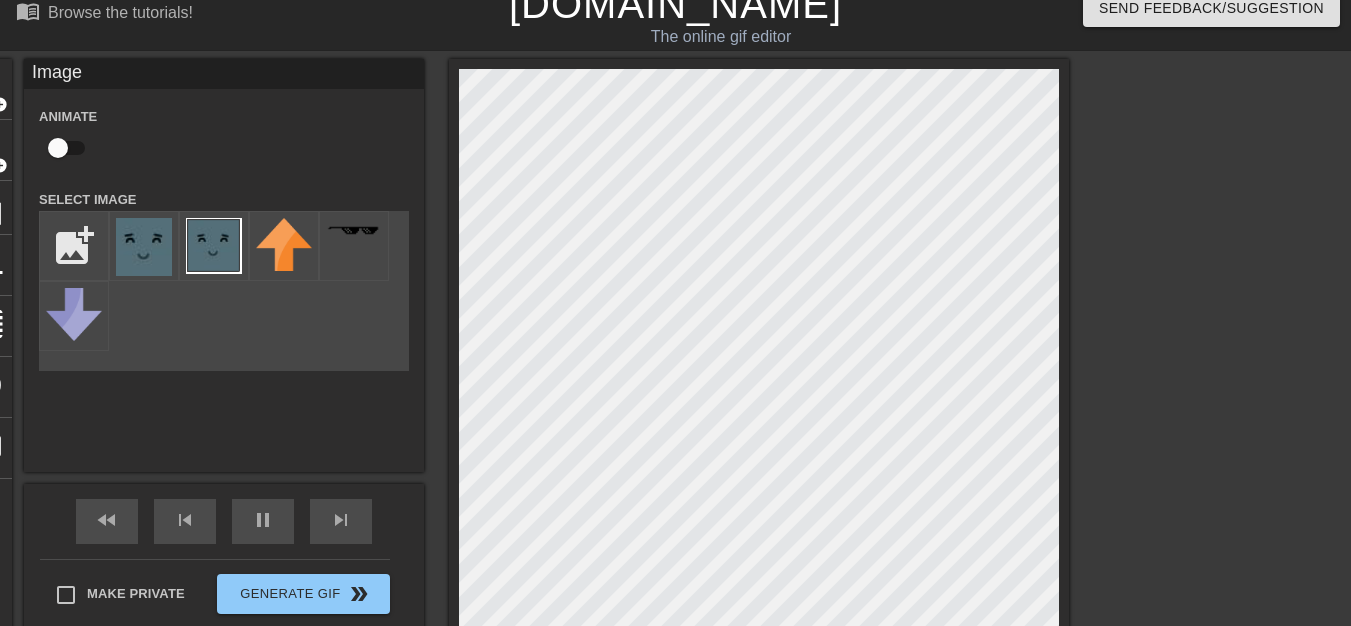 click at bounding box center (1243, 359) 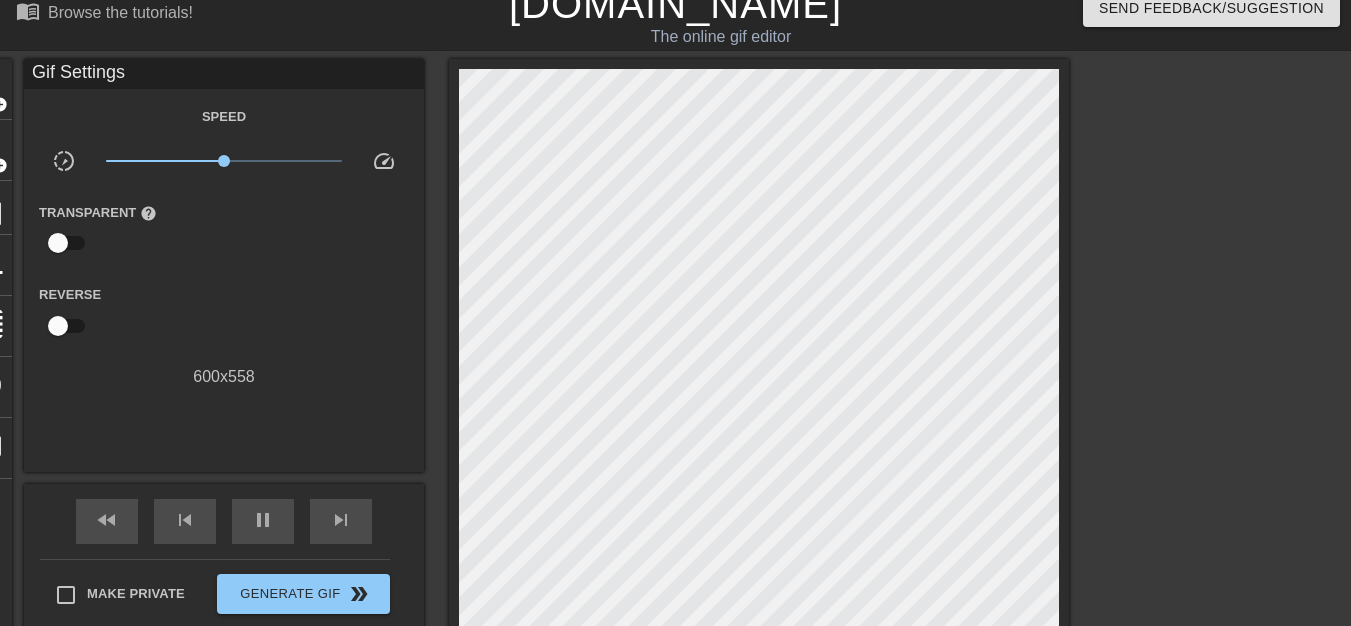 click at bounding box center [1243, 359] 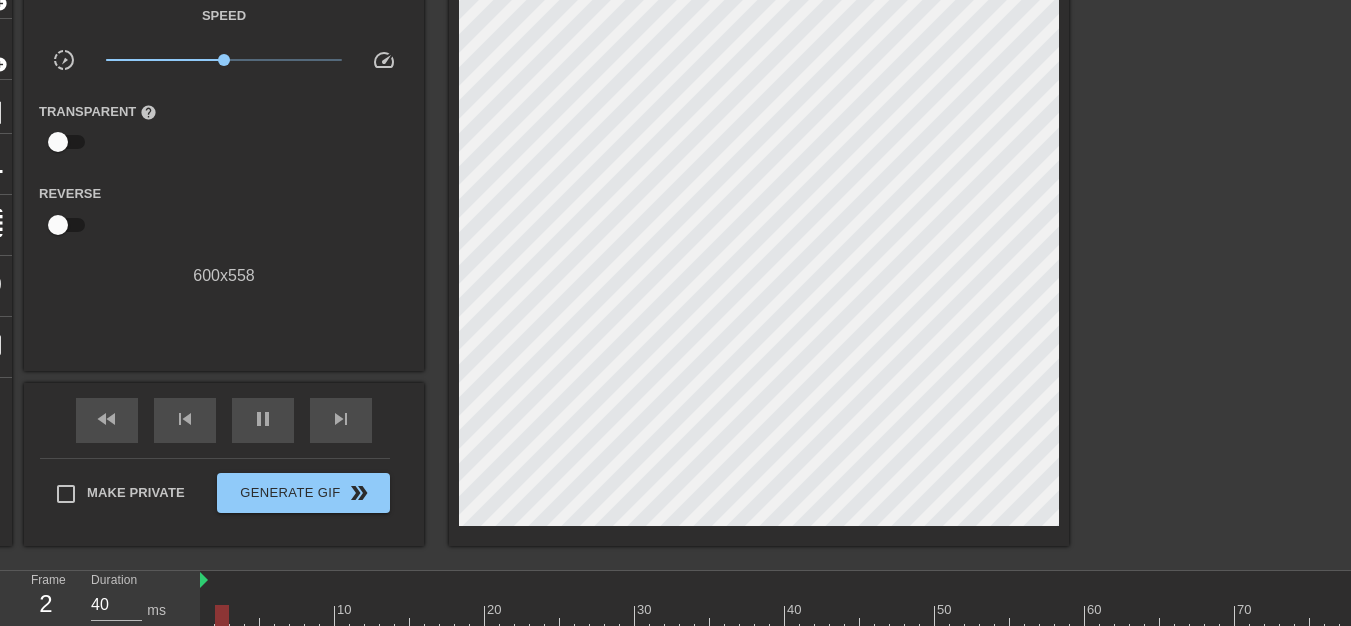 scroll, scrollTop: 200, scrollLeft: 0, axis: vertical 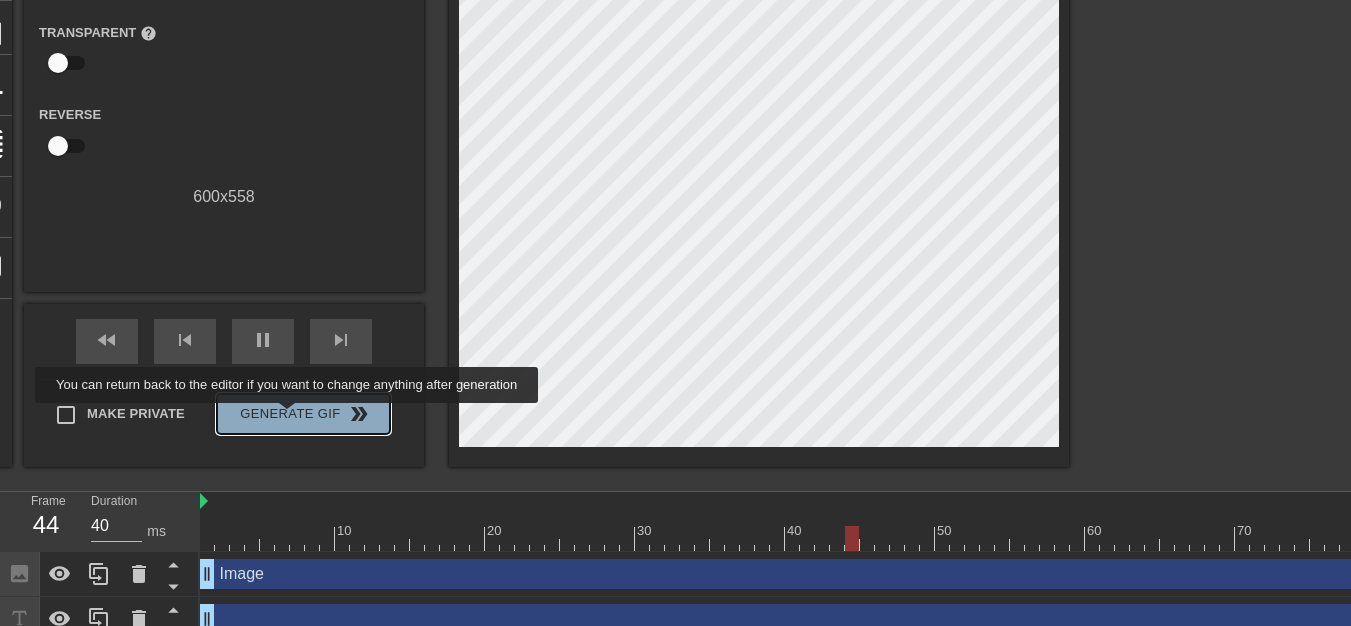 type on "30" 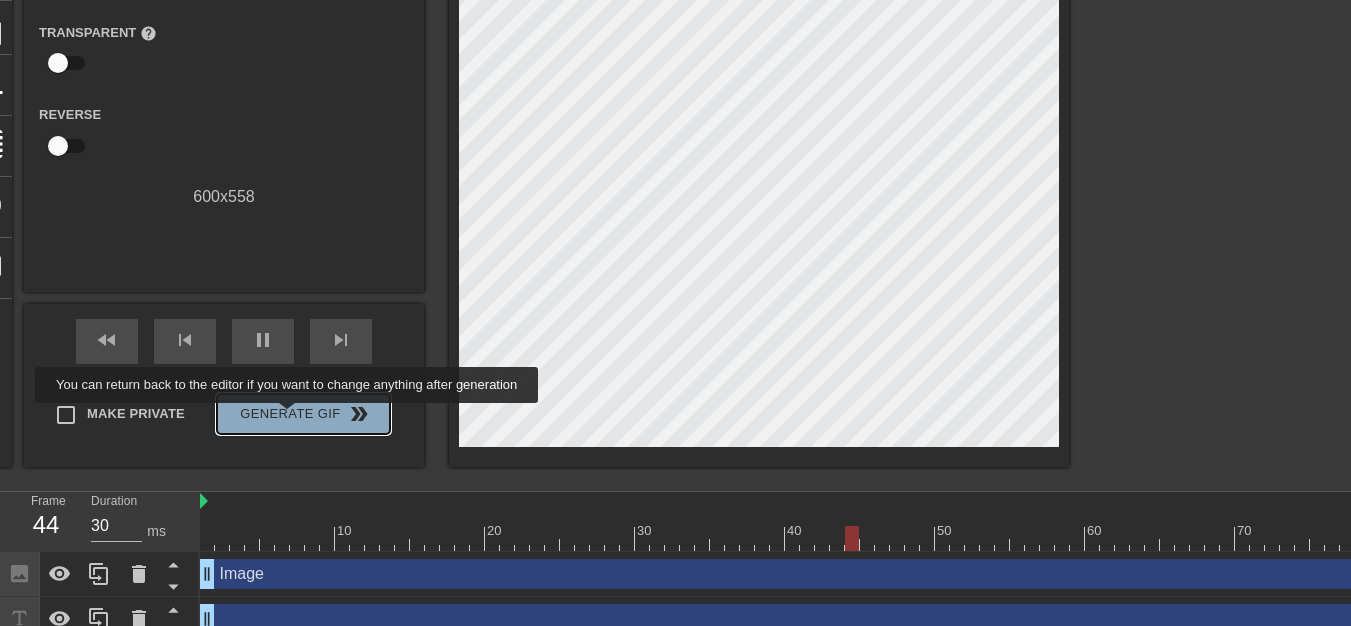 click on "Generate Gif double_arrow" at bounding box center (303, 414) 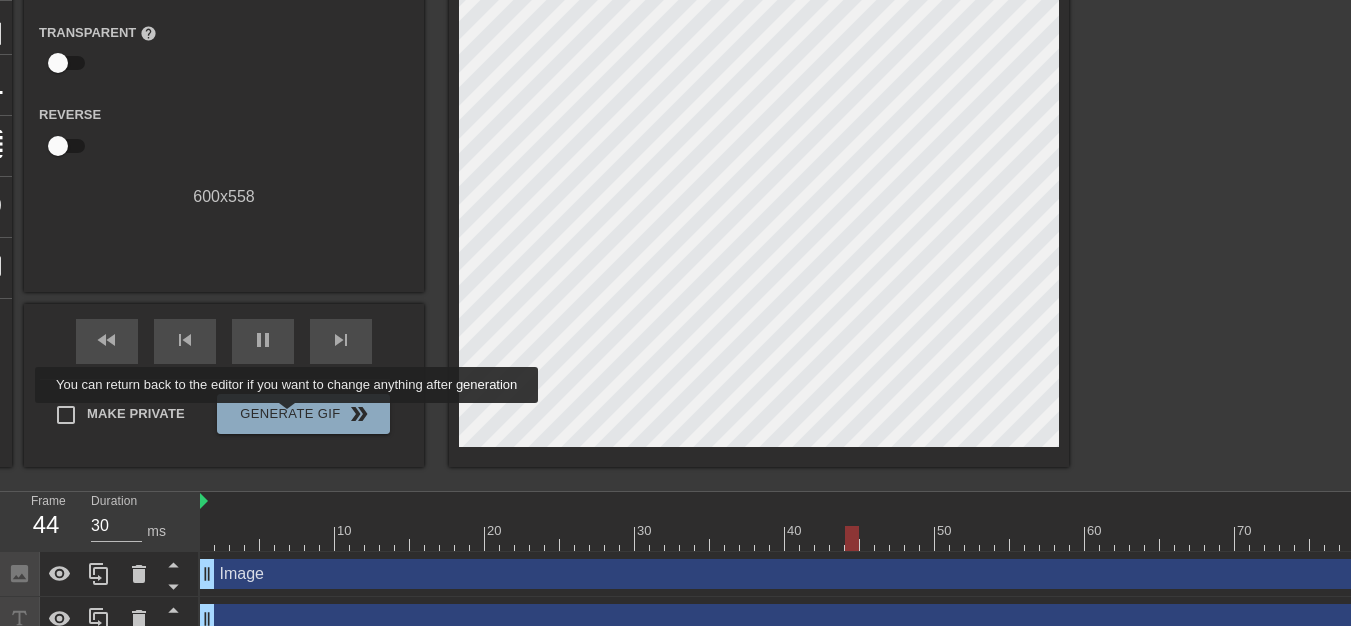 scroll, scrollTop: 62, scrollLeft: 0, axis: vertical 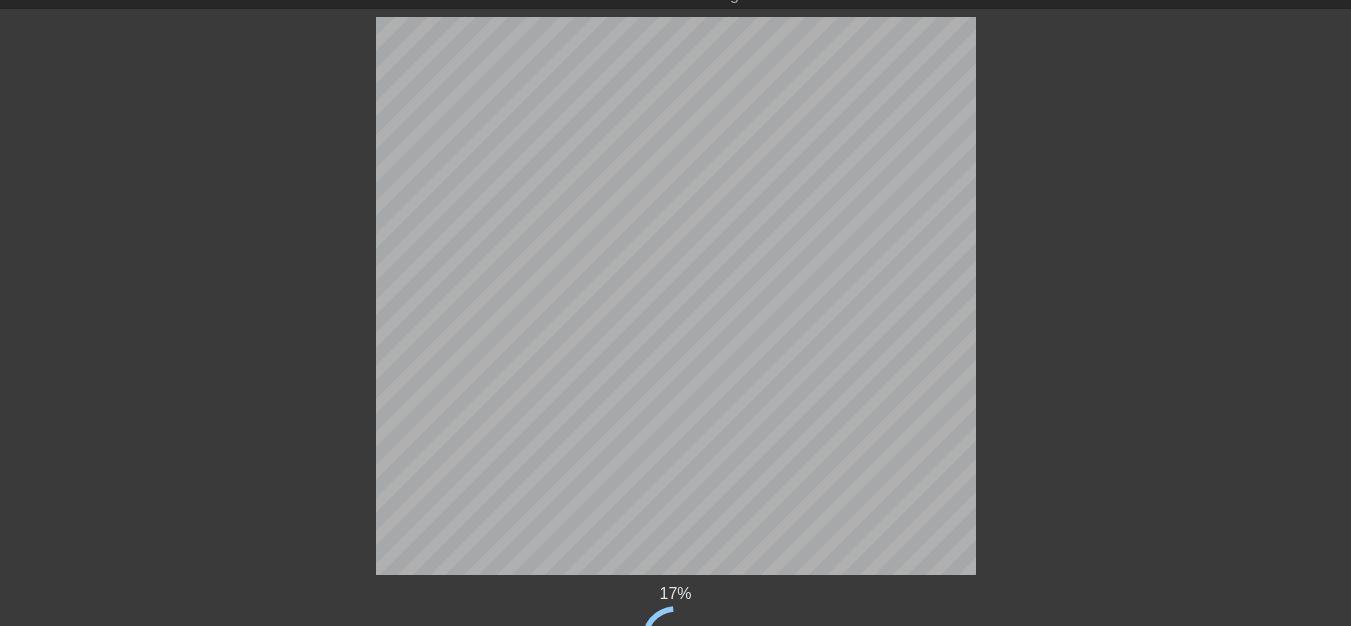 click at bounding box center [1150, 317] 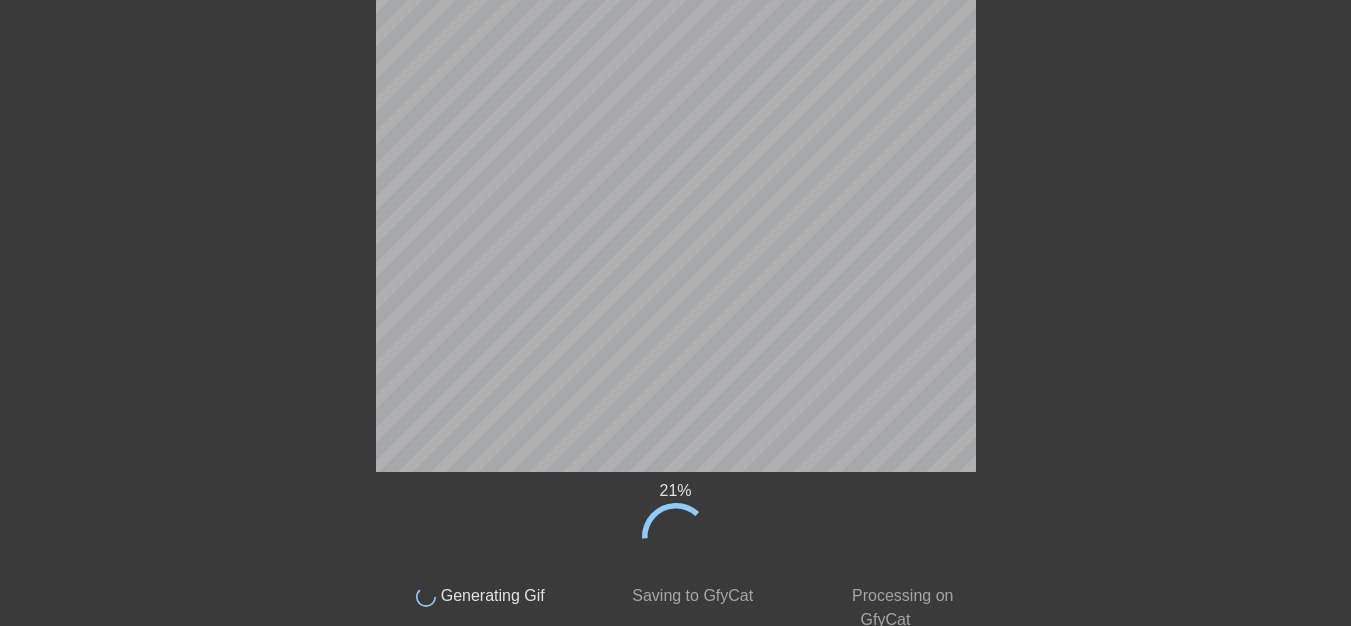scroll, scrollTop: 0, scrollLeft: 0, axis: both 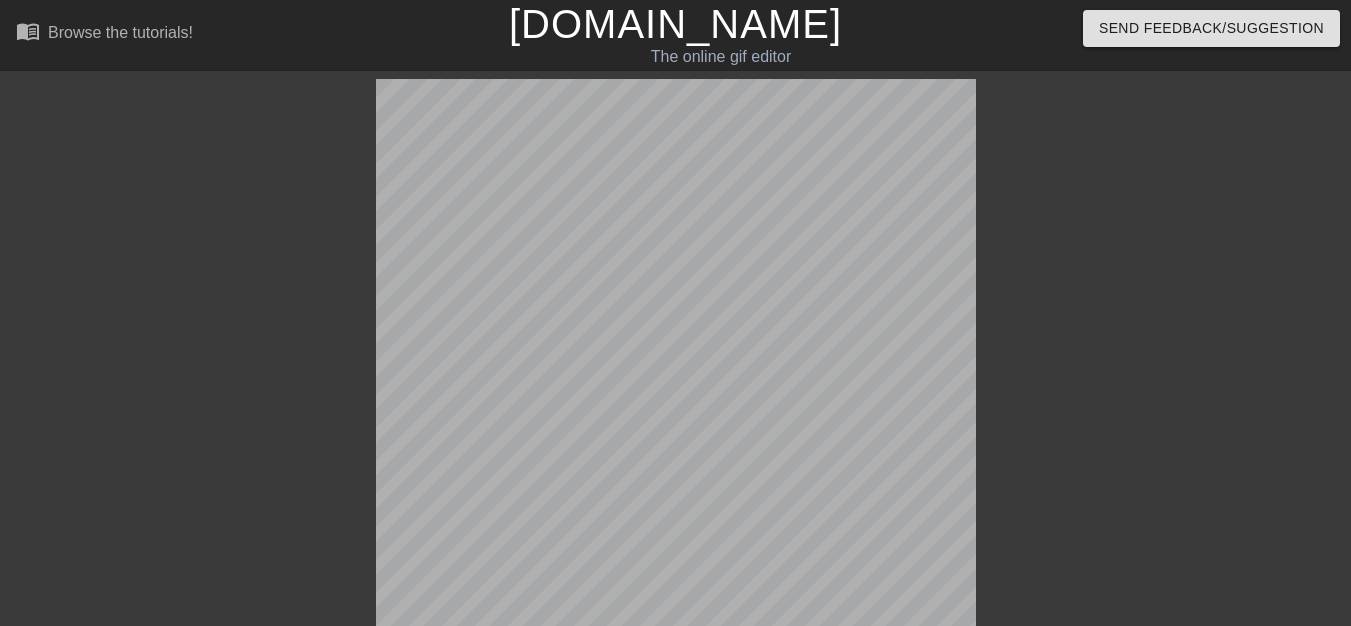 click at bounding box center (1150, 379) 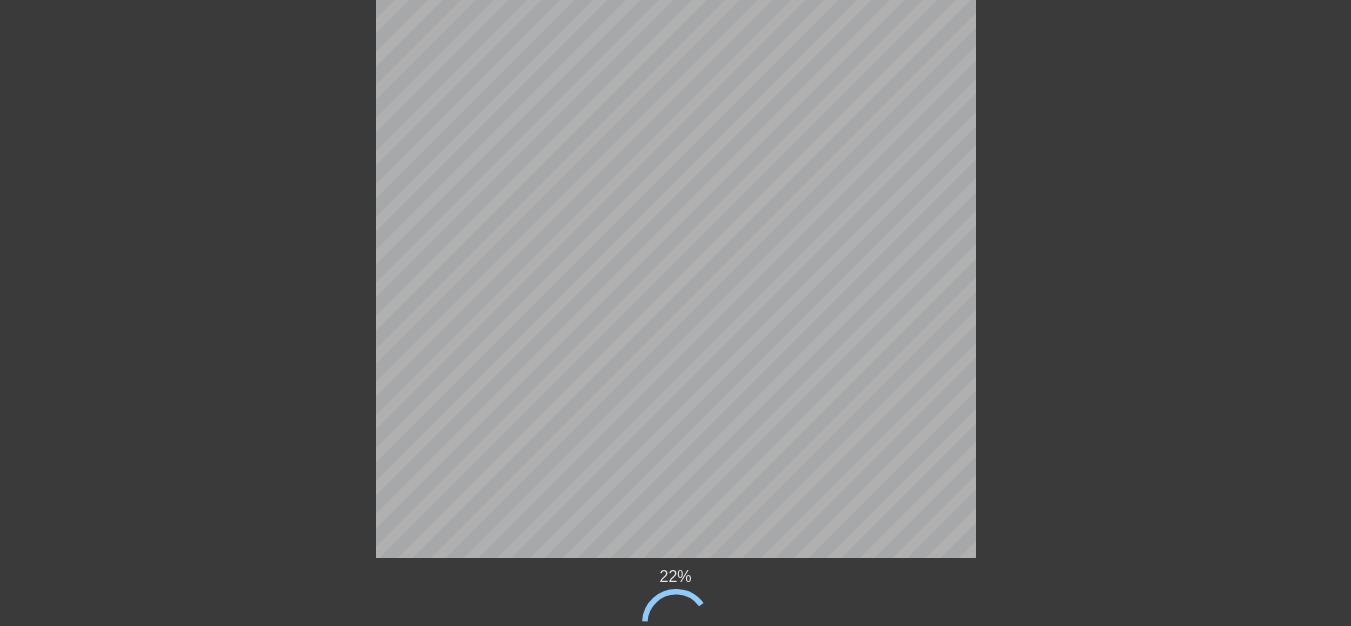 scroll, scrollTop: 178, scrollLeft: 0, axis: vertical 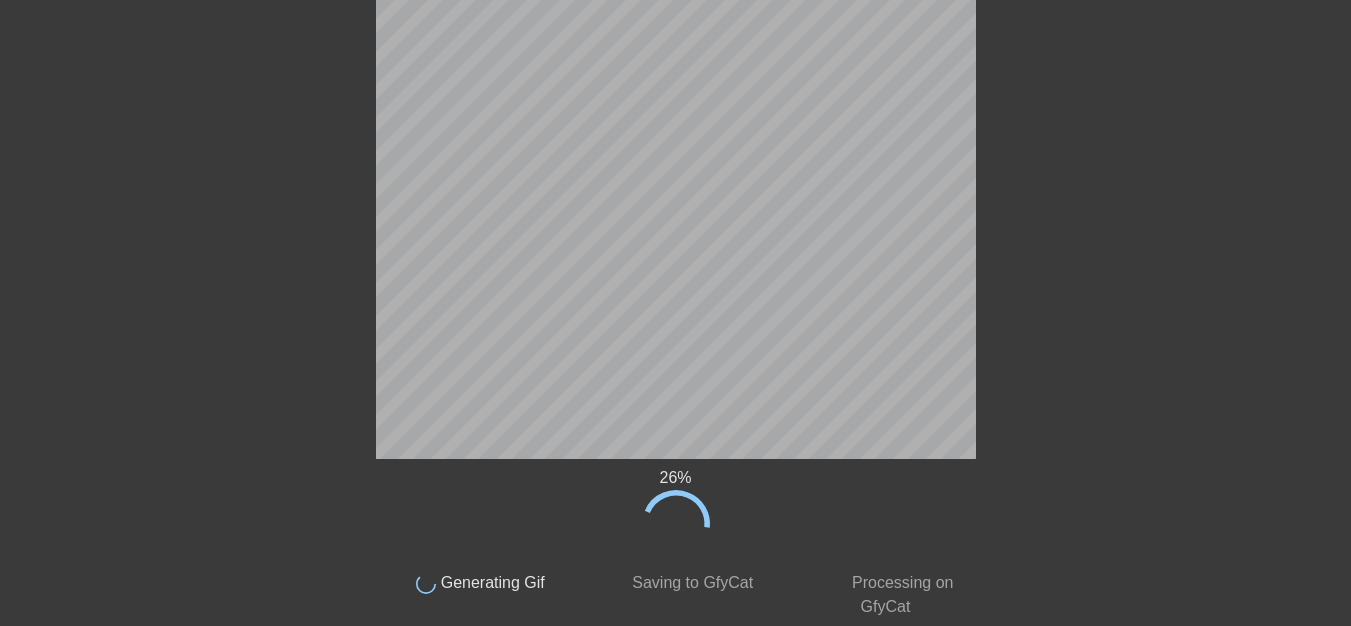 click at bounding box center [1150, 201] 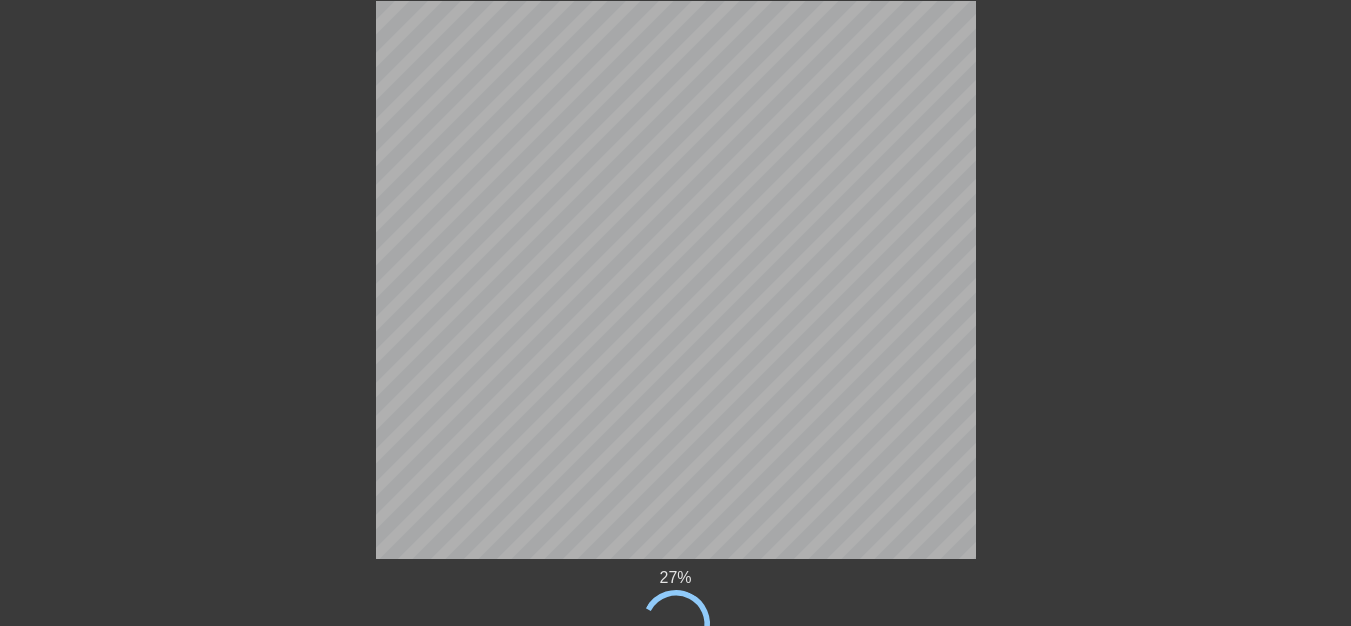 scroll, scrollTop: 178, scrollLeft: 0, axis: vertical 